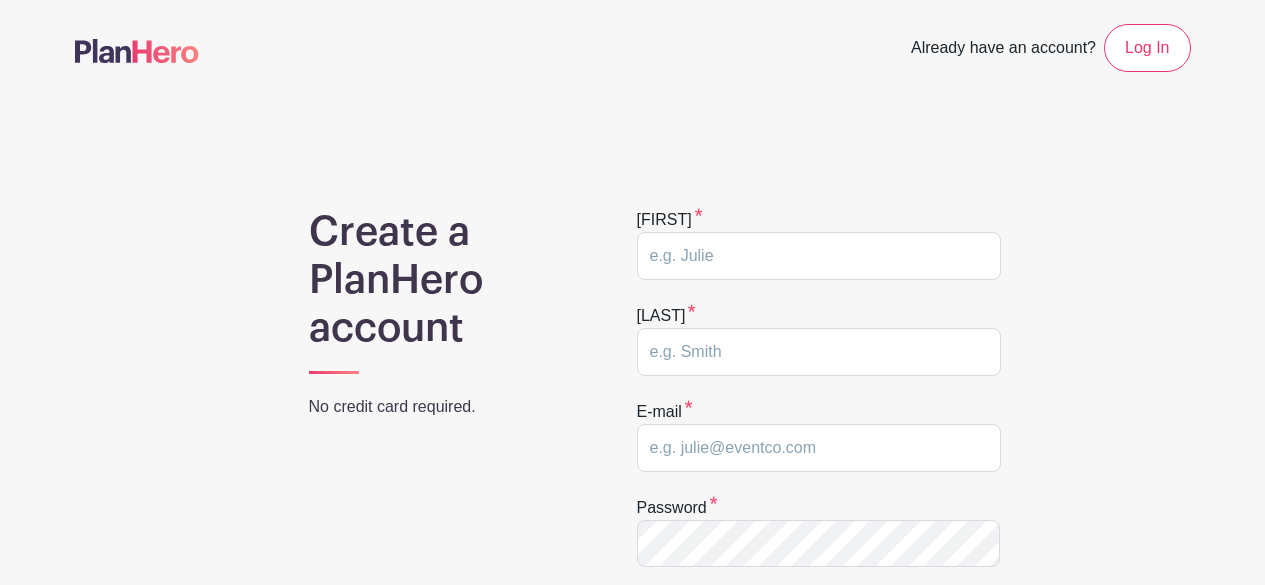 scroll, scrollTop: 0, scrollLeft: 0, axis: both 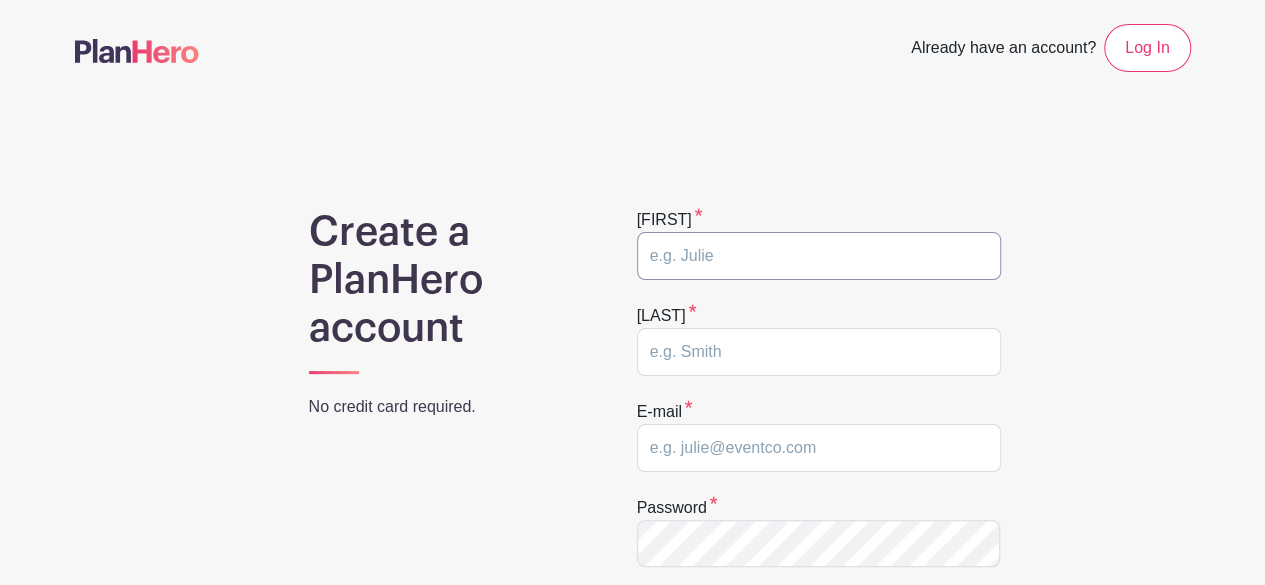 click at bounding box center [819, 256] 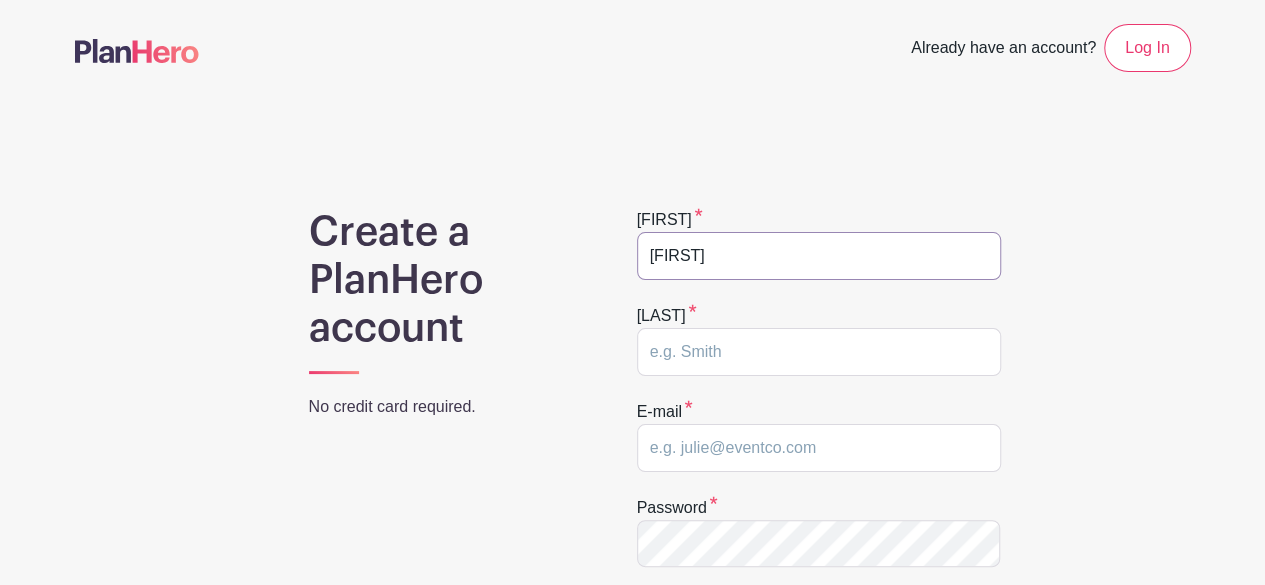 type on "[FIRST]" 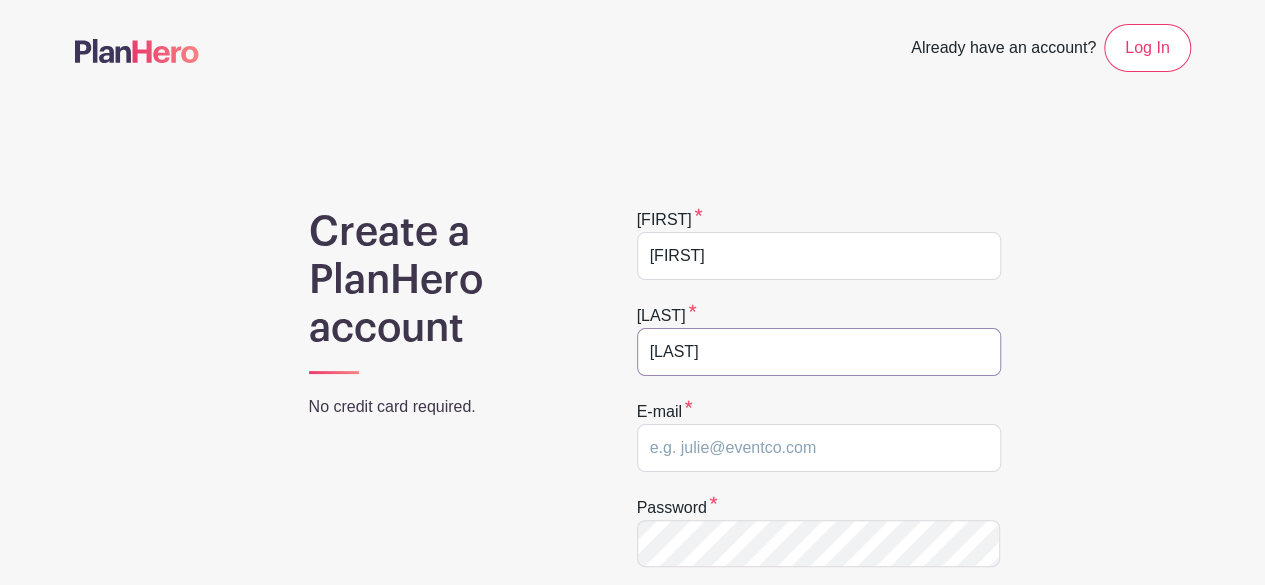 type on "[LAST]" 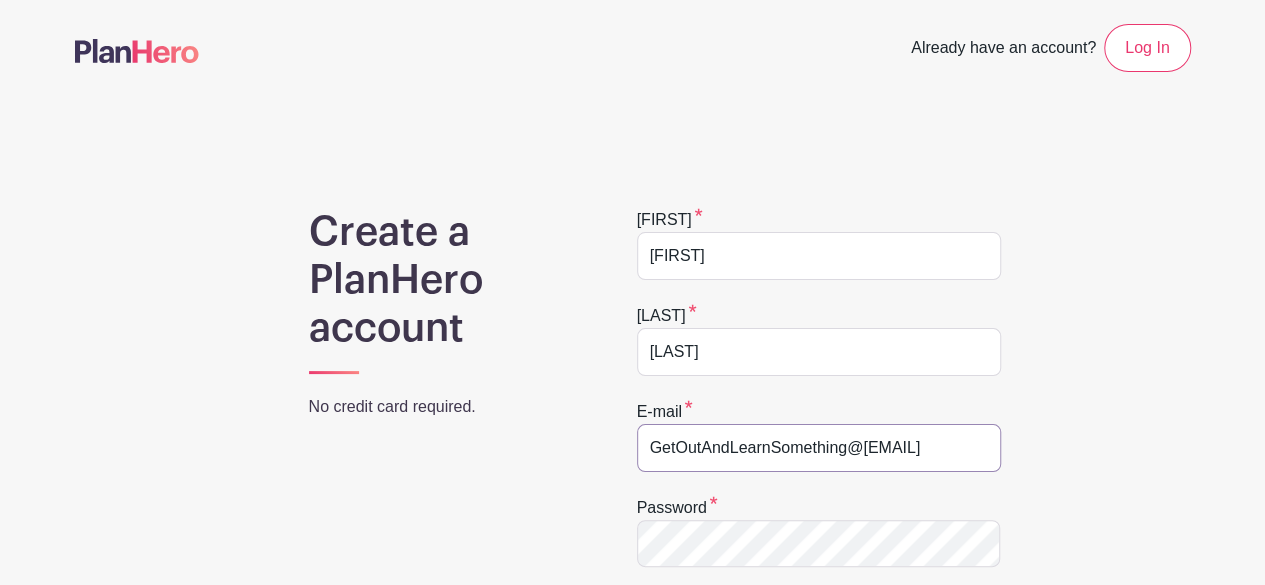 type on "GetOutAndLearnSomething@[EMAIL]" 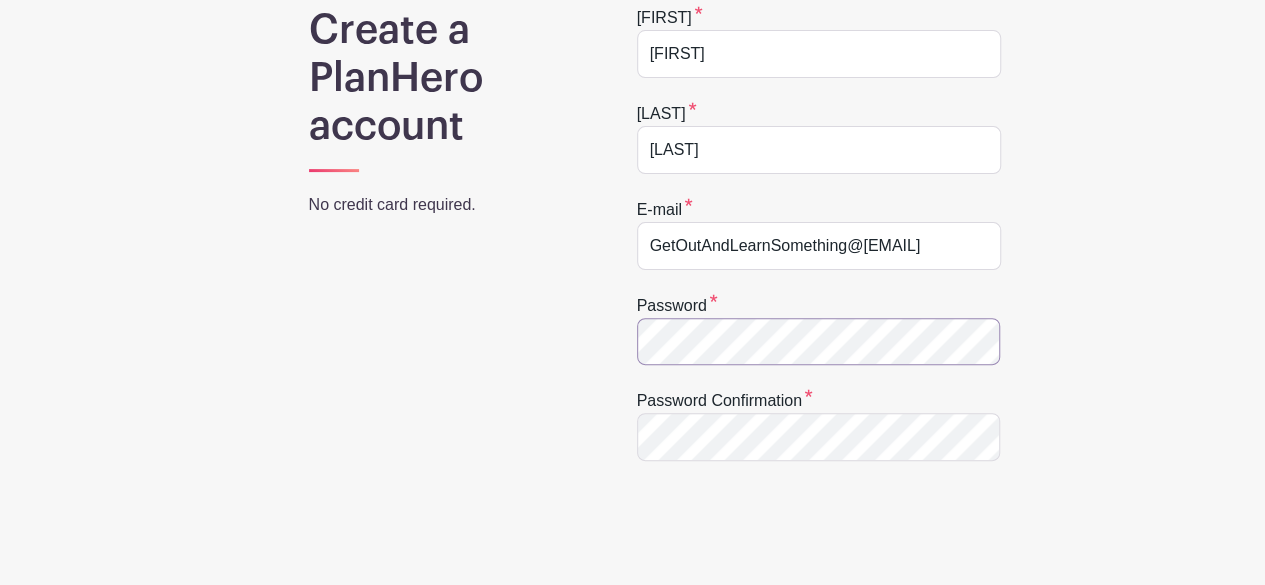 scroll, scrollTop: 203, scrollLeft: 0, axis: vertical 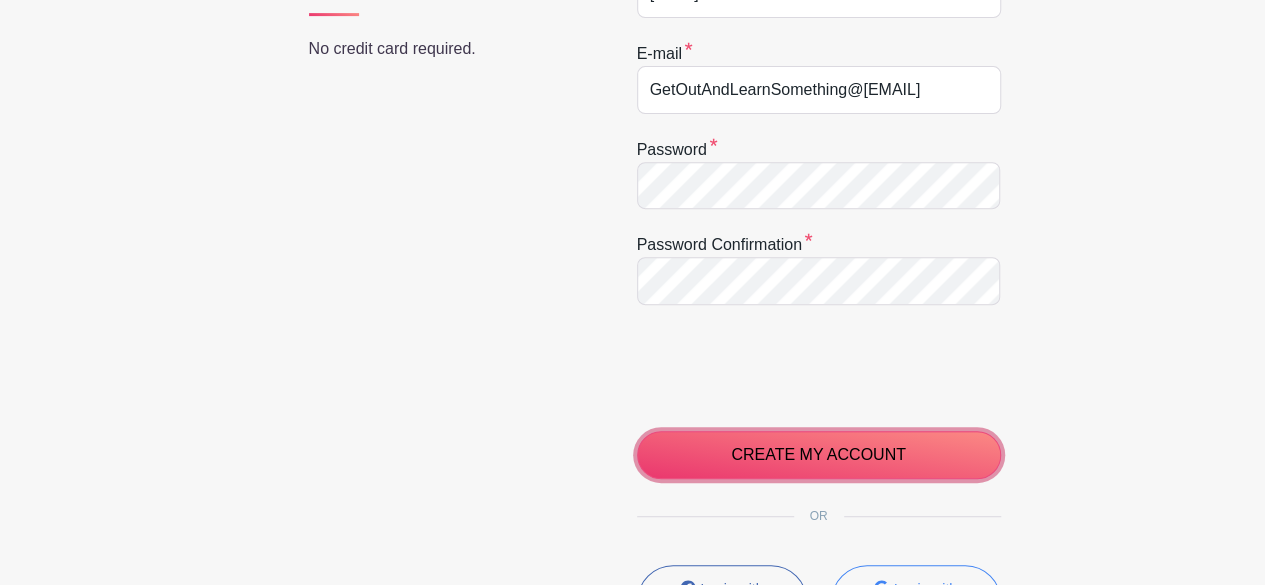 click on "CREATE MY ACCOUNT" at bounding box center (819, 455) 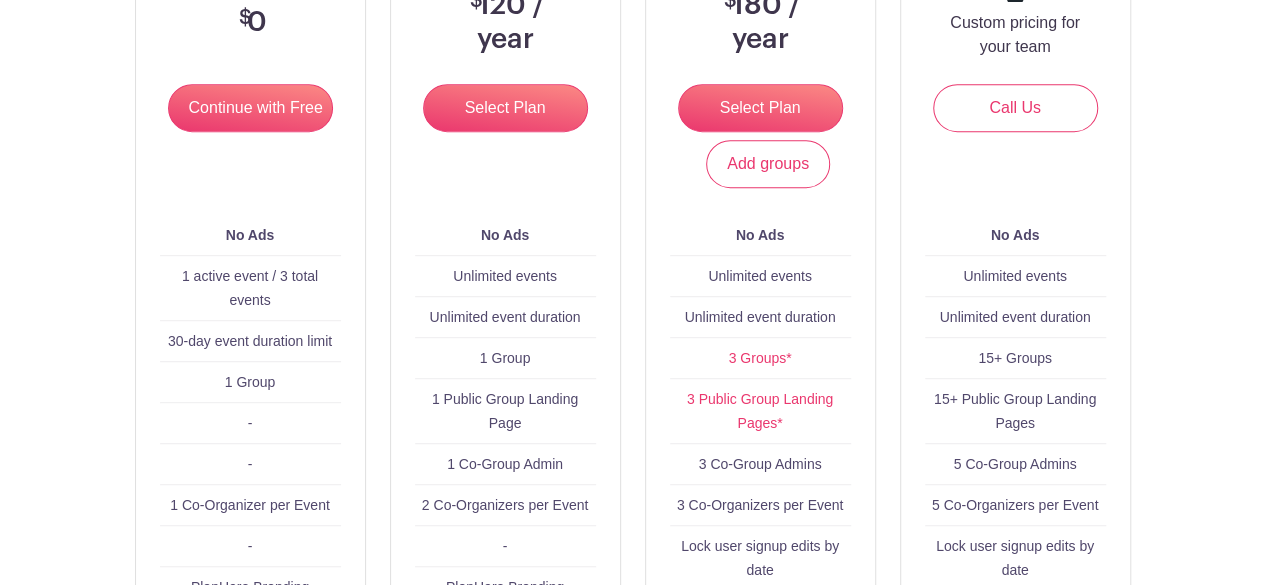 scroll, scrollTop: 396, scrollLeft: 0, axis: vertical 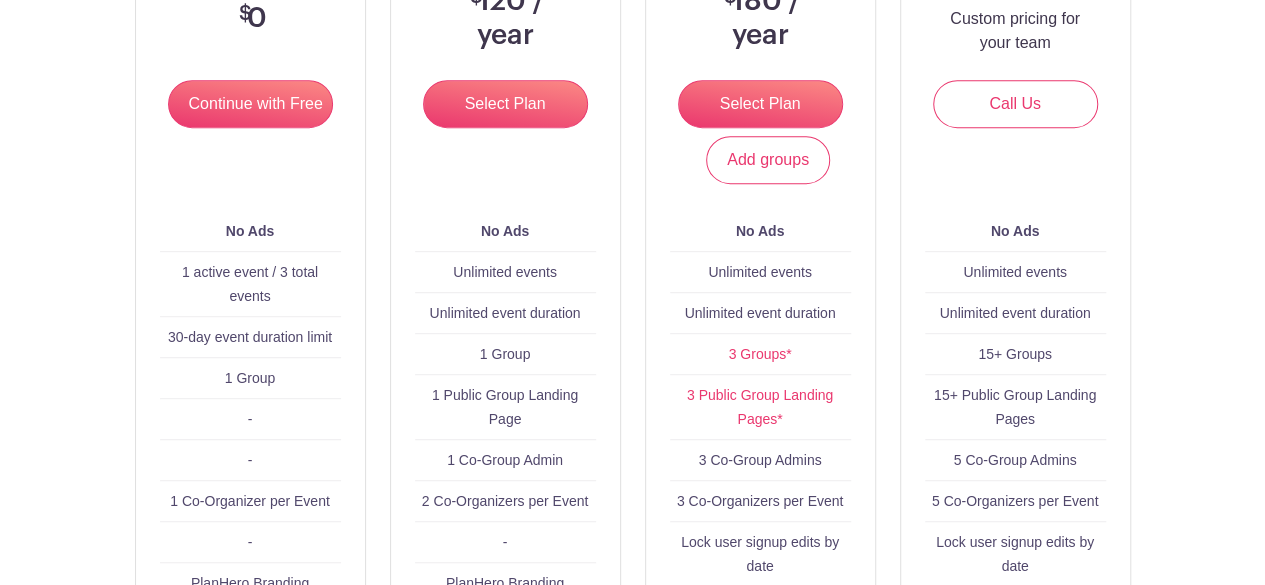 click on "Continue with Free" at bounding box center (250, 104) 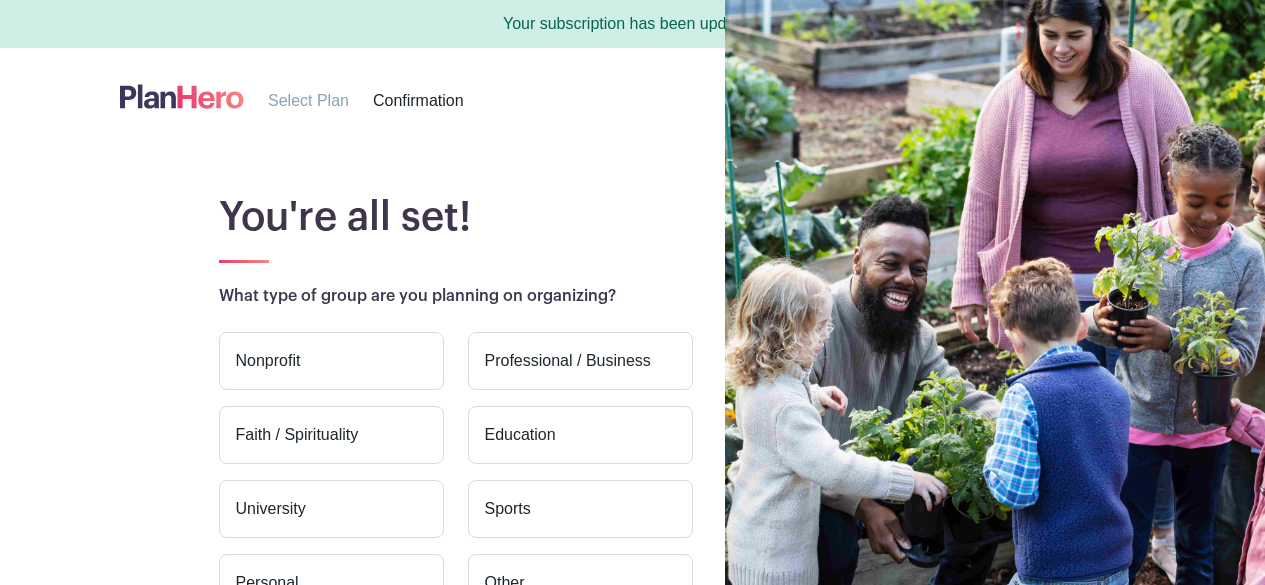 scroll, scrollTop: 0, scrollLeft: 0, axis: both 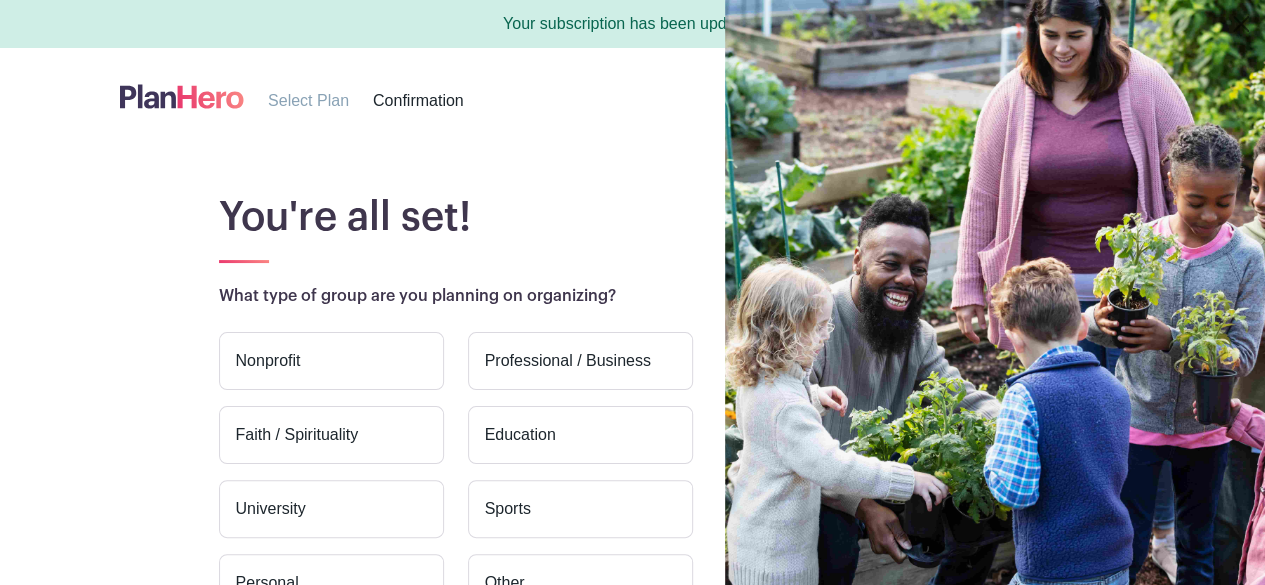 click on "Nonprofit" at bounding box center [331, 361] 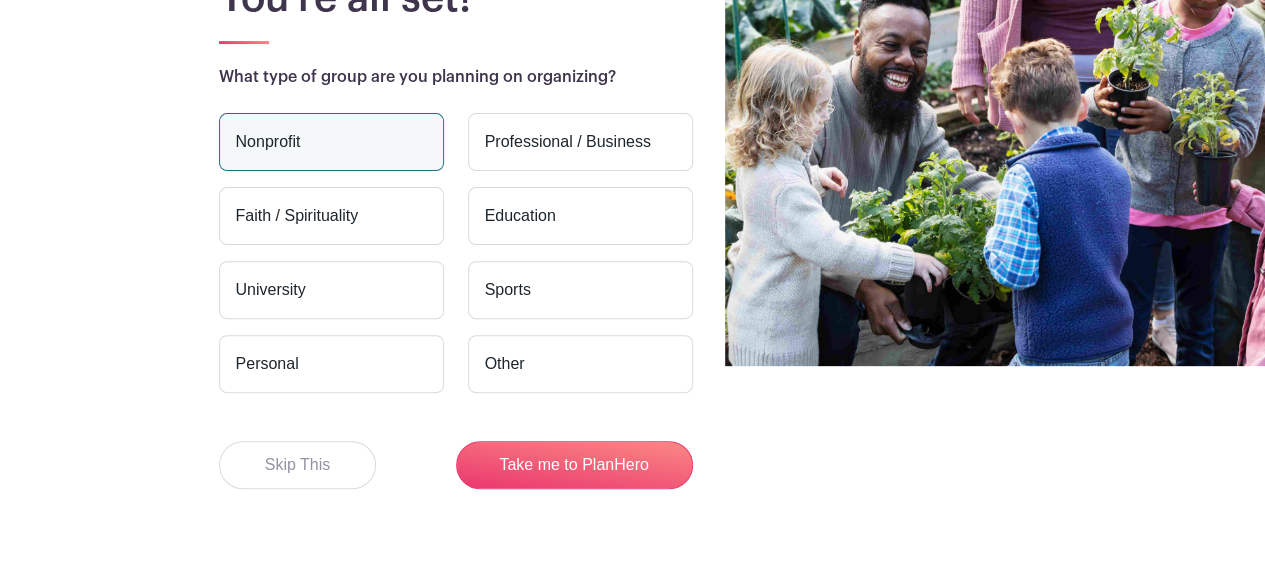 scroll, scrollTop: 220, scrollLeft: 0, axis: vertical 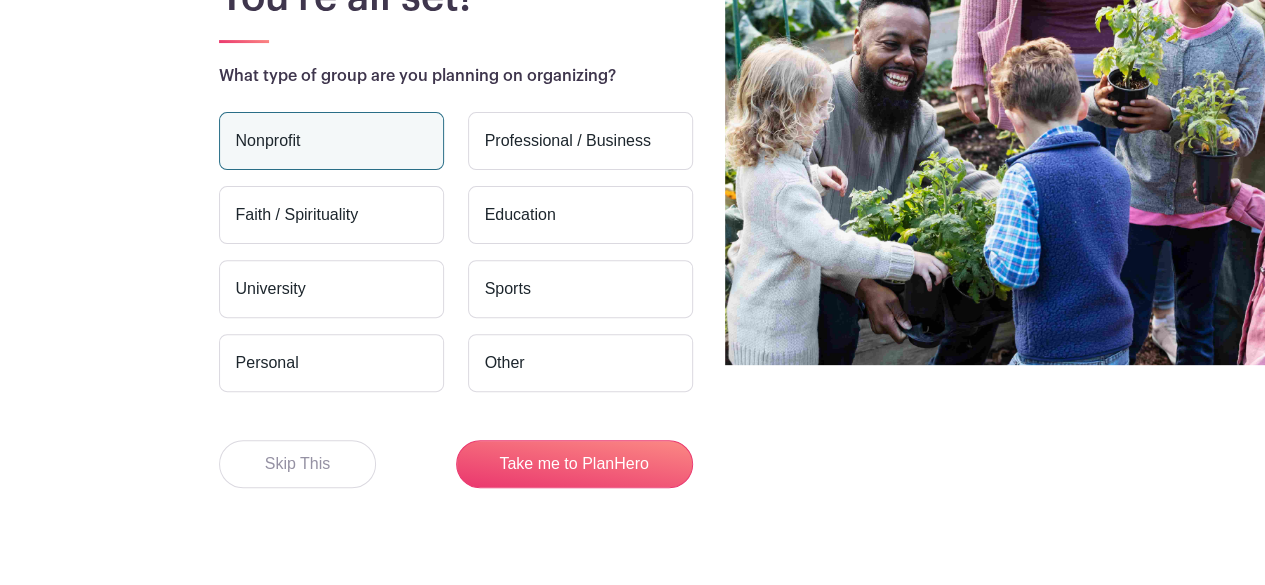 click on "Take me to PlanHero" at bounding box center [574, 464] 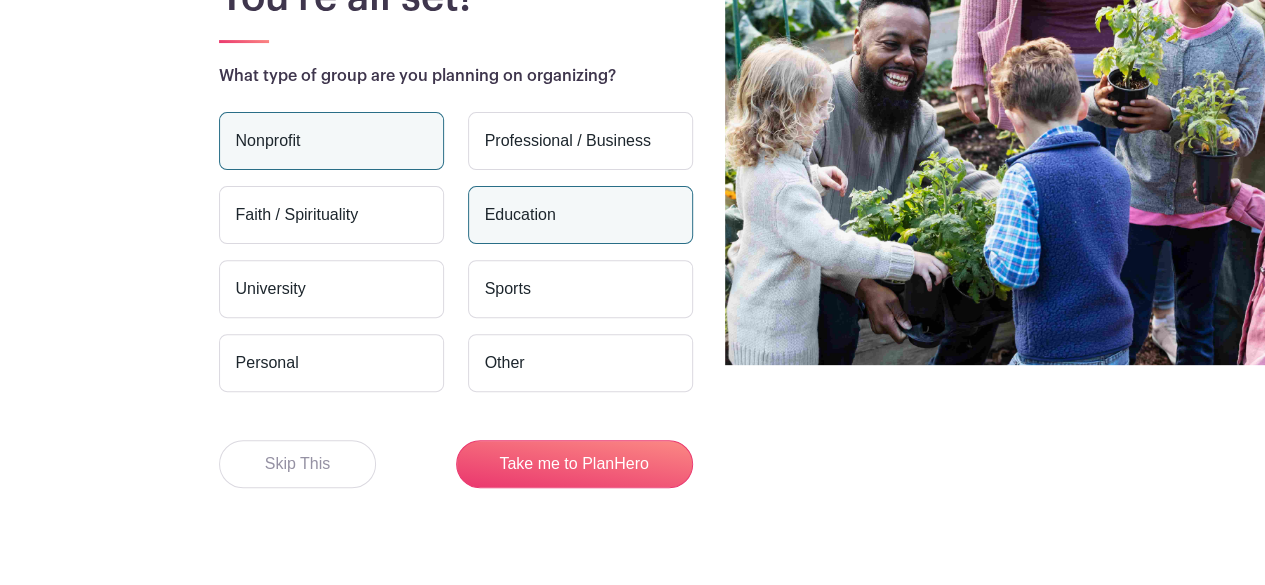 click on "Take me to PlanHero" at bounding box center (574, 464) 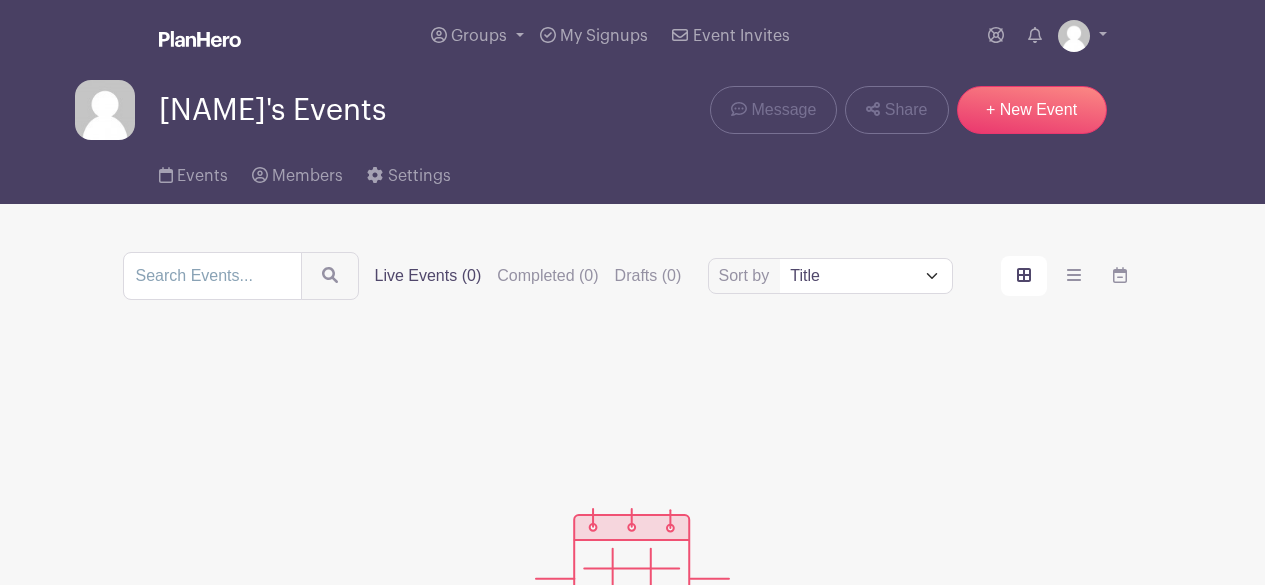 scroll, scrollTop: 0, scrollLeft: 0, axis: both 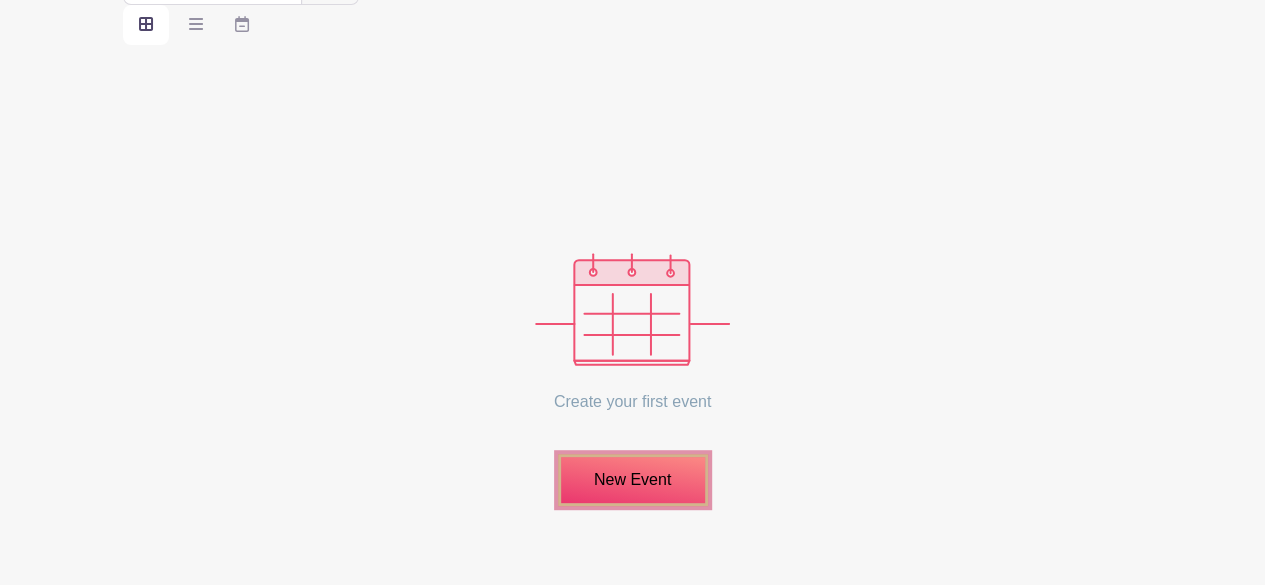 click on "New Event" at bounding box center (633, 480) 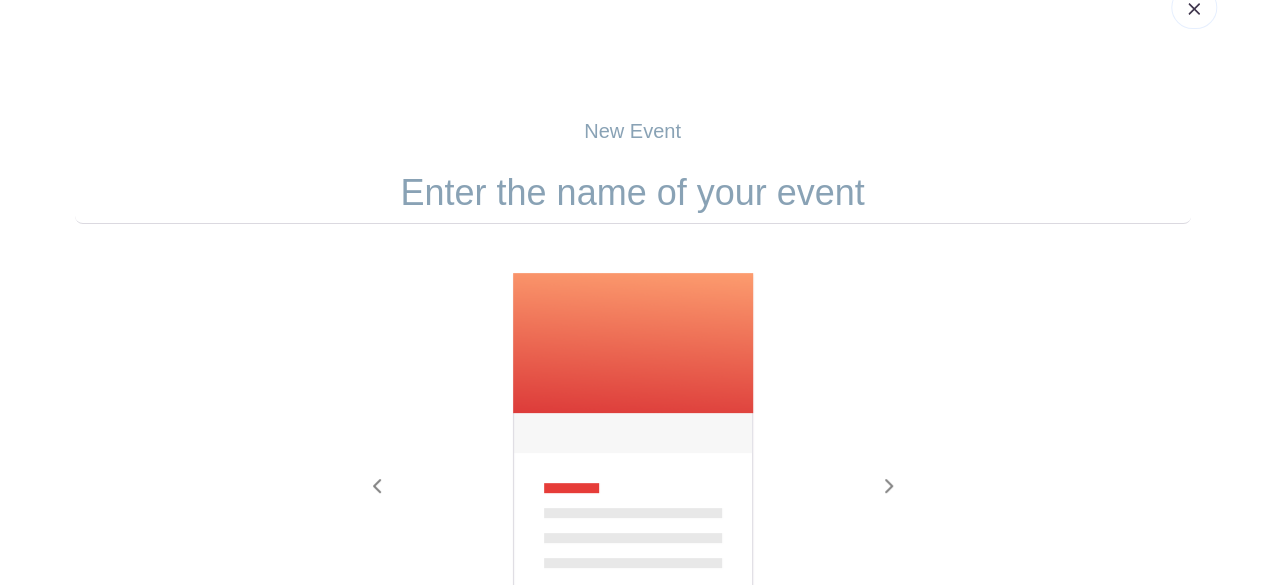 scroll, scrollTop: 0, scrollLeft: 0, axis: both 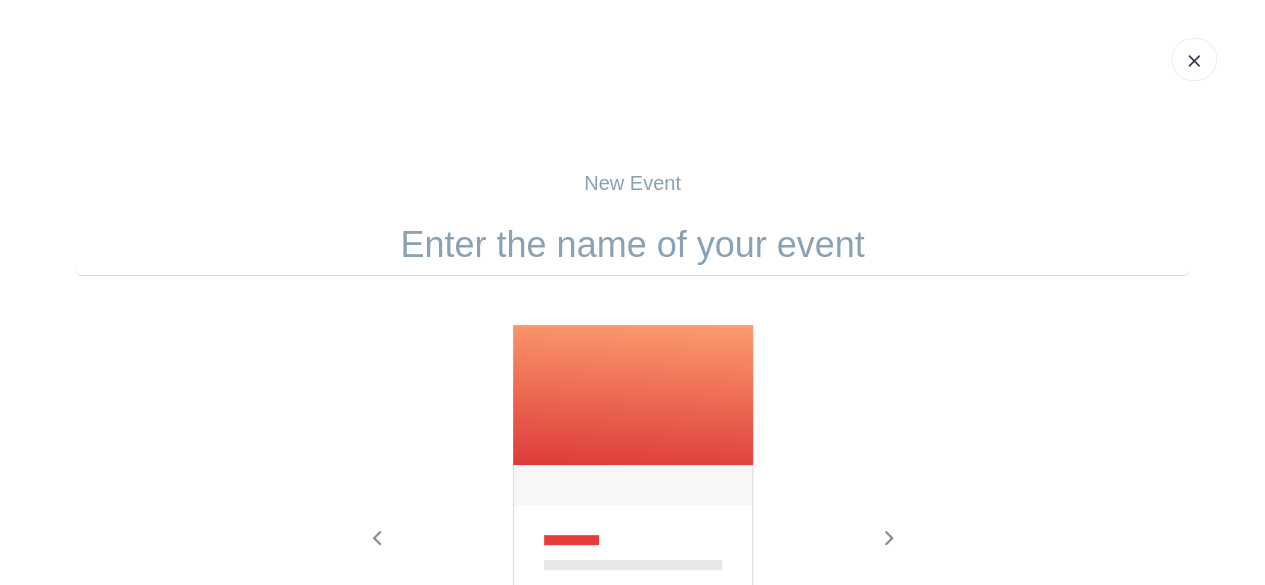 click at bounding box center [633, 245] 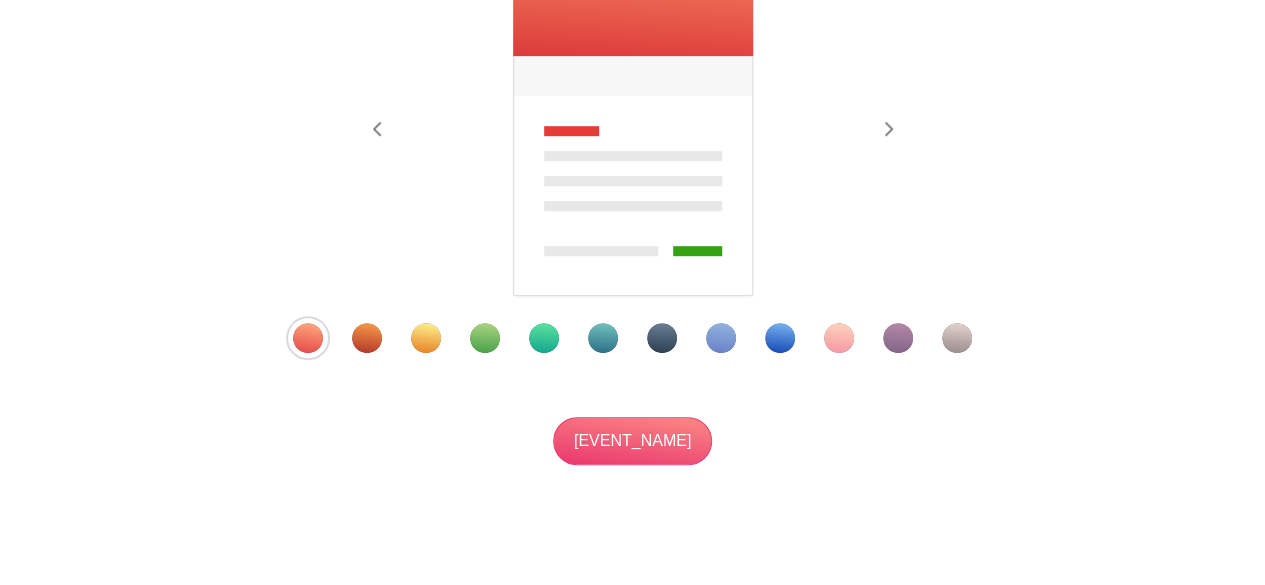 scroll, scrollTop: 414, scrollLeft: 0, axis: vertical 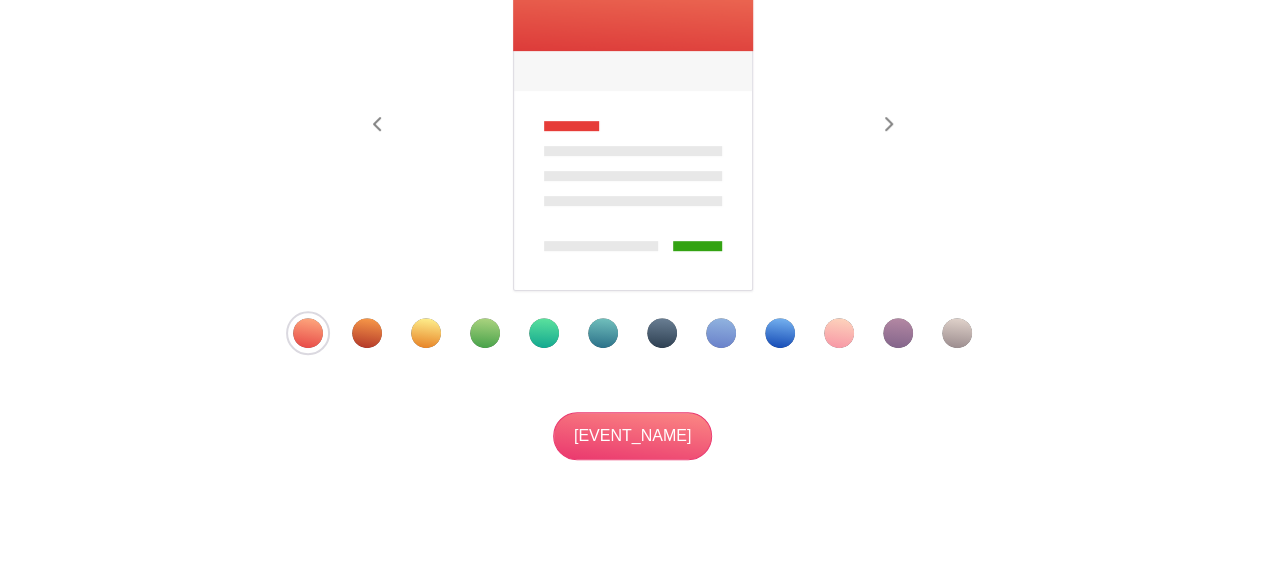type on "[EVENT_NAME]" 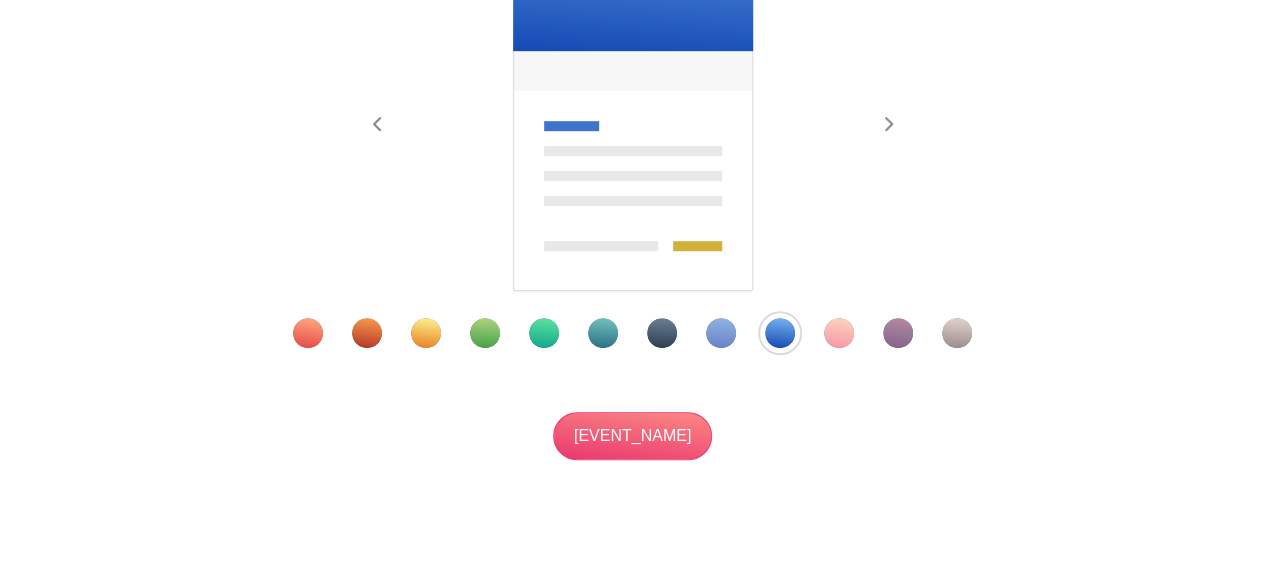 click on "[EVENT_NAME]" at bounding box center [632, 436] 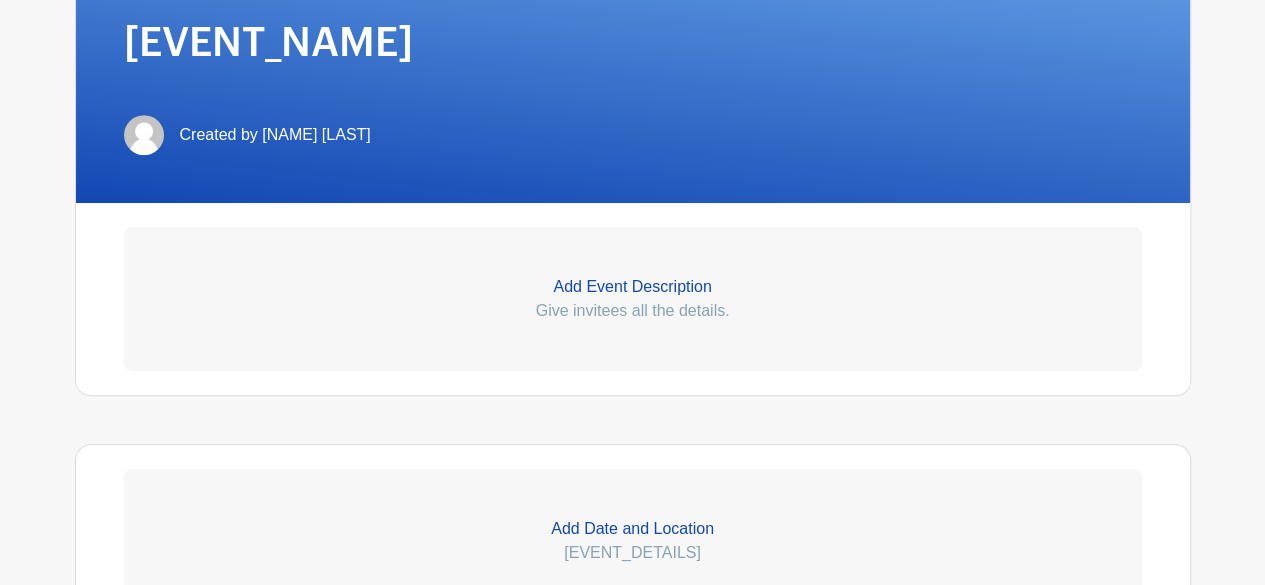 scroll, scrollTop: 462, scrollLeft: 0, axis: vertical 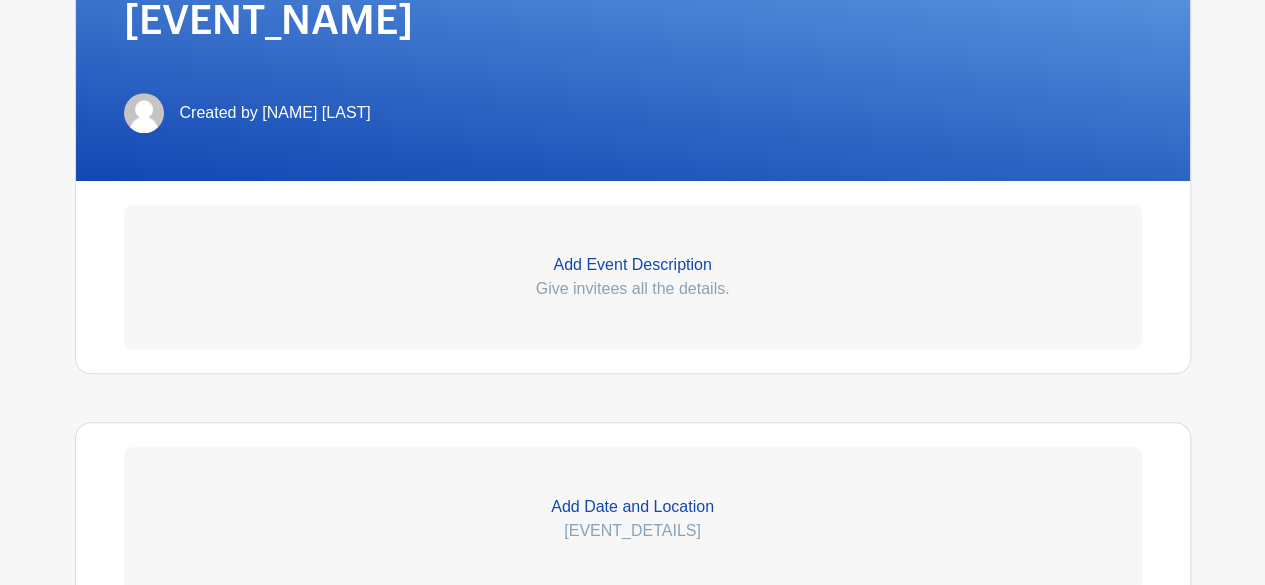 click on "Add Event Description" at bounding box center (633, 265) 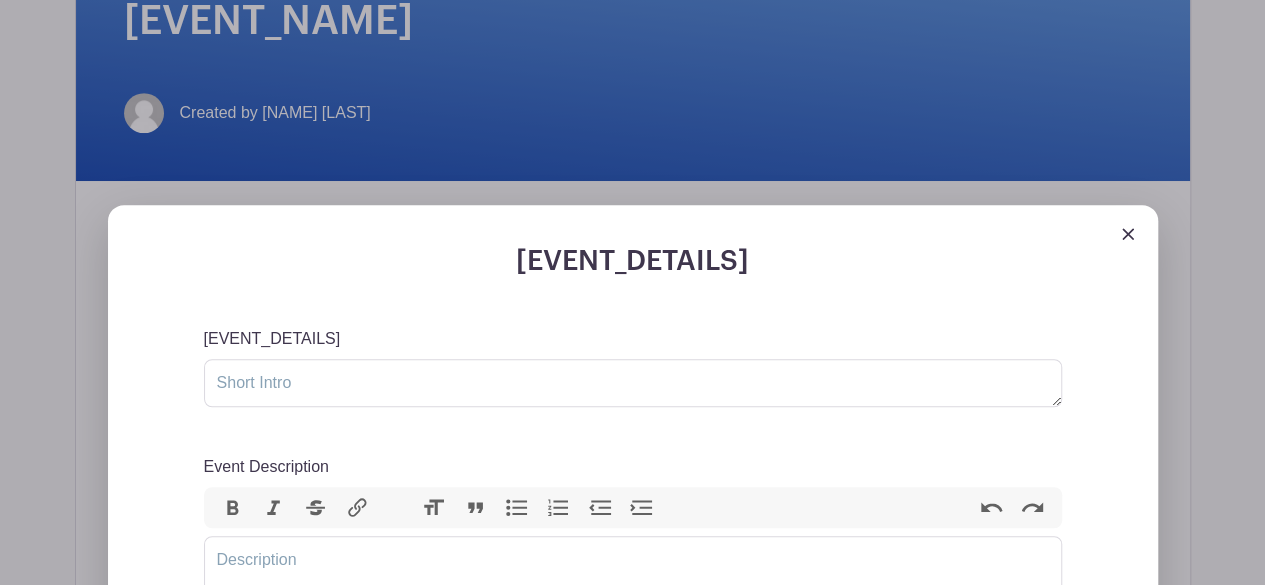 click at bounding box center [1128, 234] 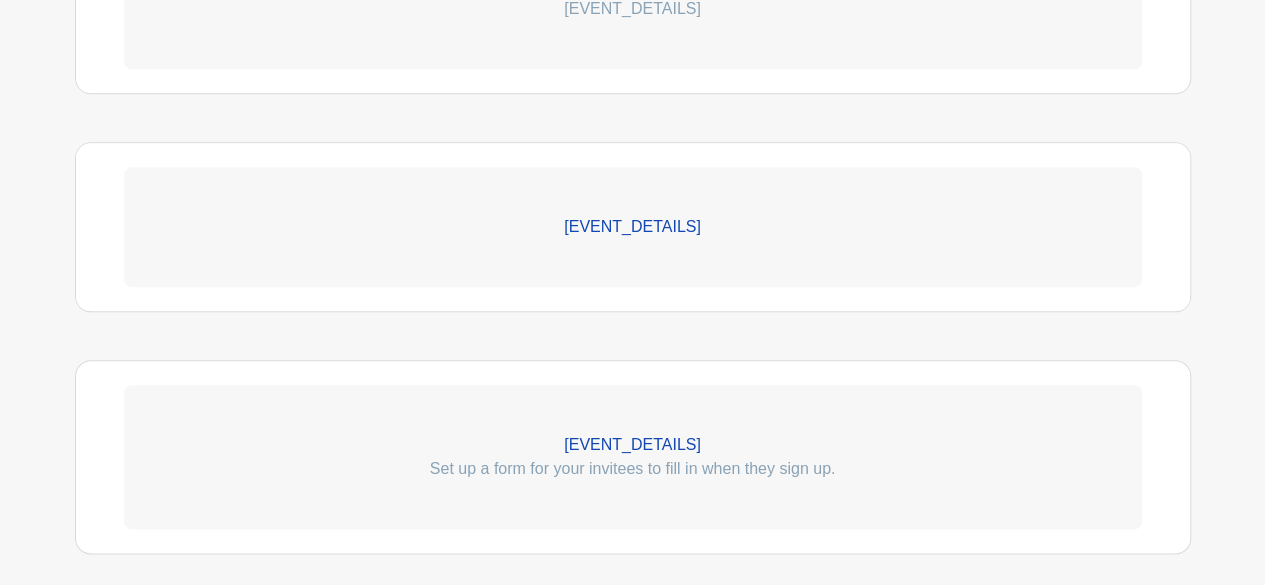 scroll, scrollTop: 1074, scrollLeft: 0, axis: vertical 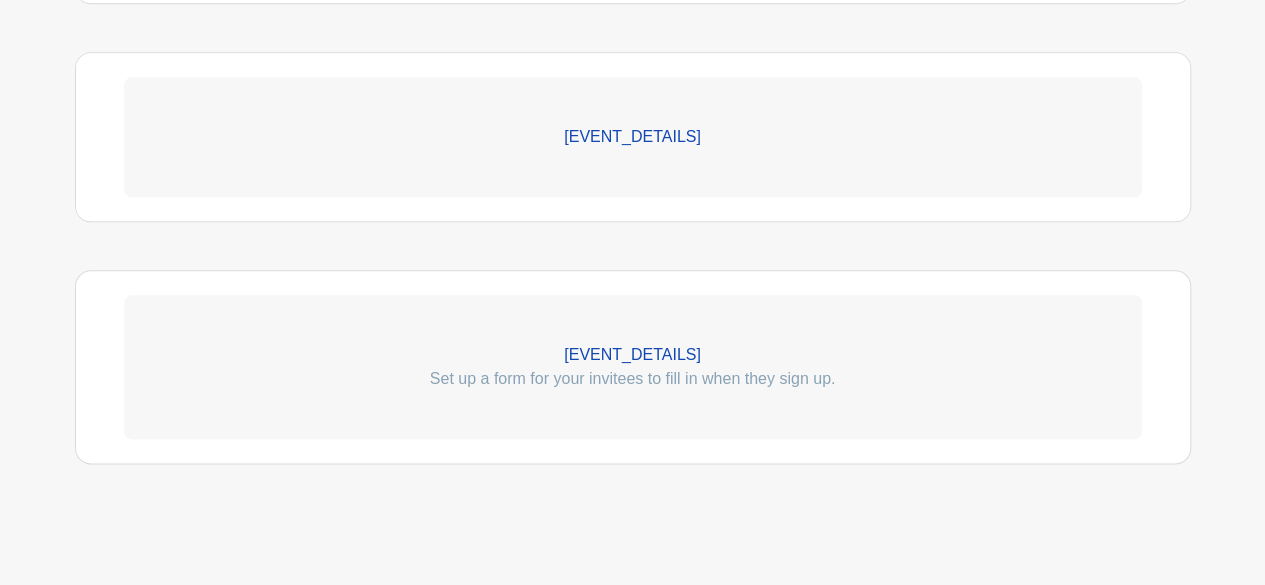 click on "[EVENT_DETAILS]" at bounding box center (633, 355) 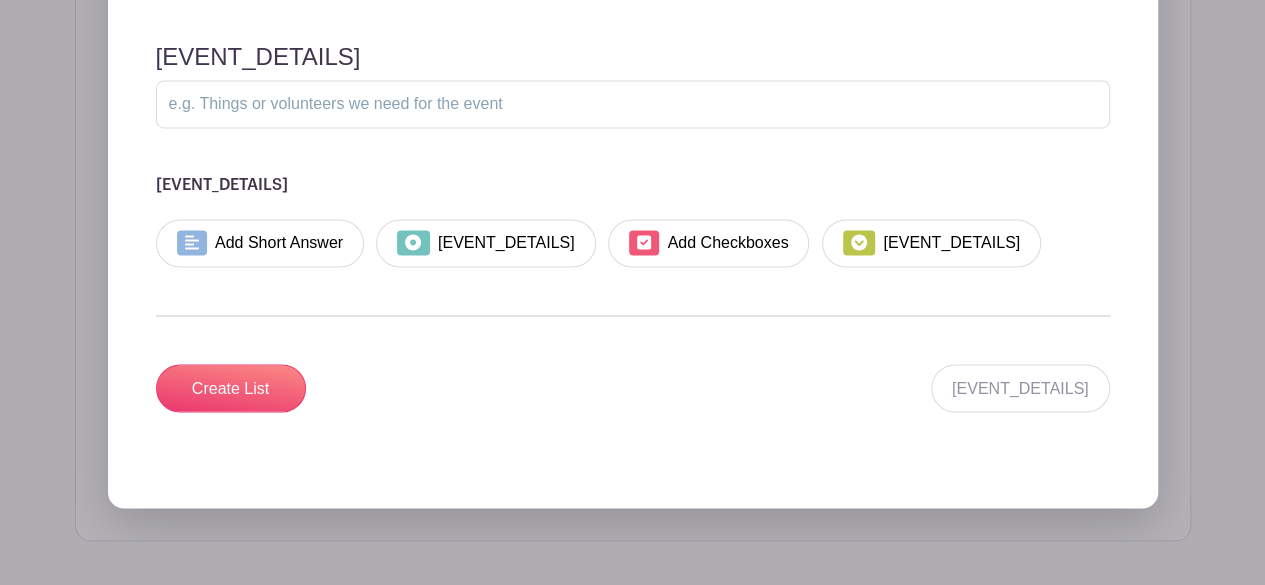 scroll, scrollTop: 1574, scrollLeft: 0, axis: vertical 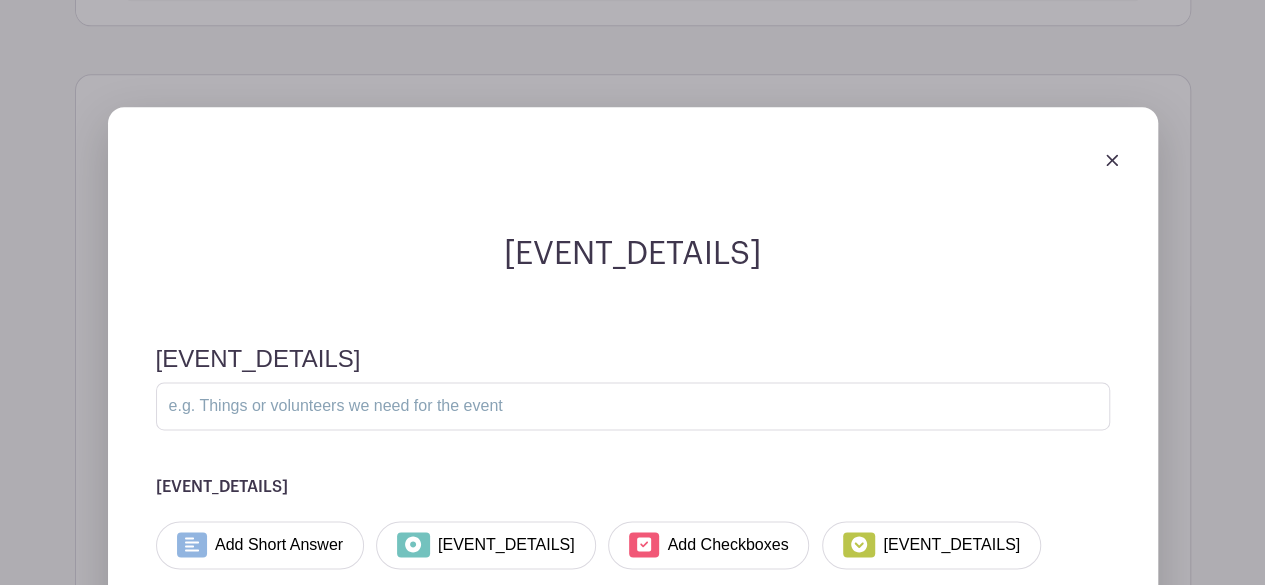 click at bounding box center [1112, 160] 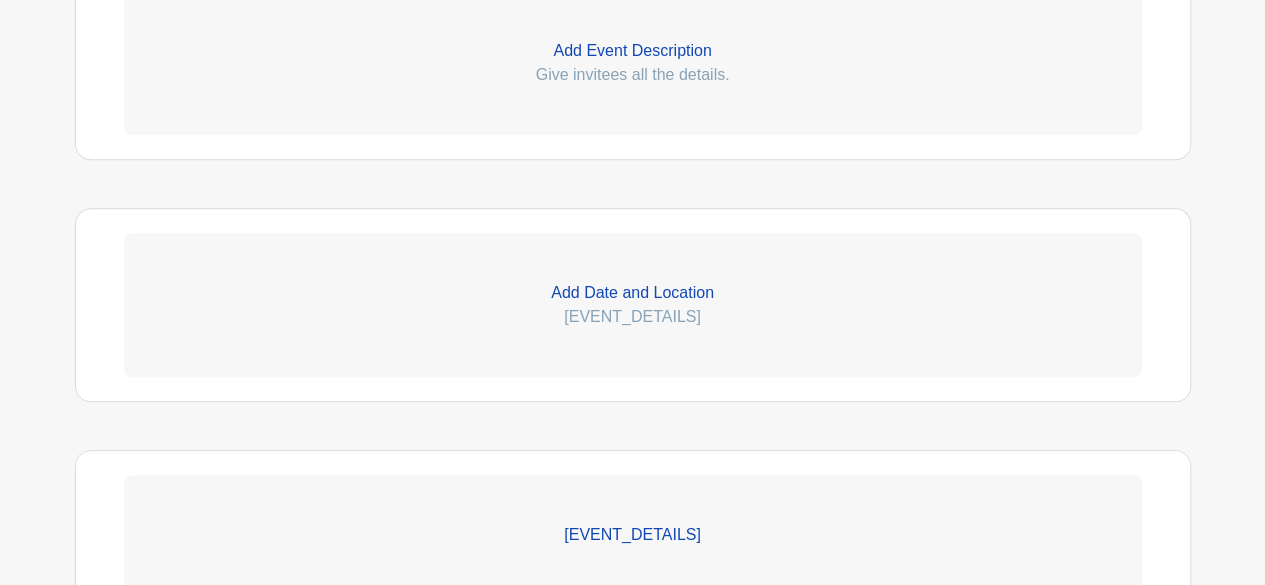 scroll, scrollTop: 675, scrollLeft: 0, axis: vertical 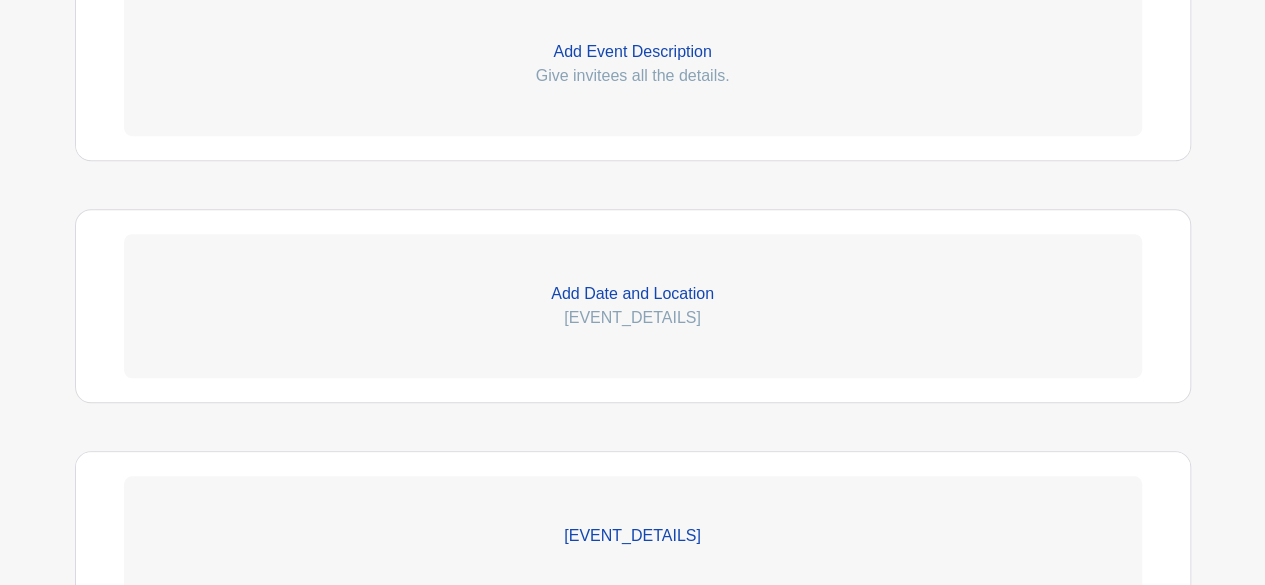 click on "Add Date and Location" at bounding box center [633, 294] 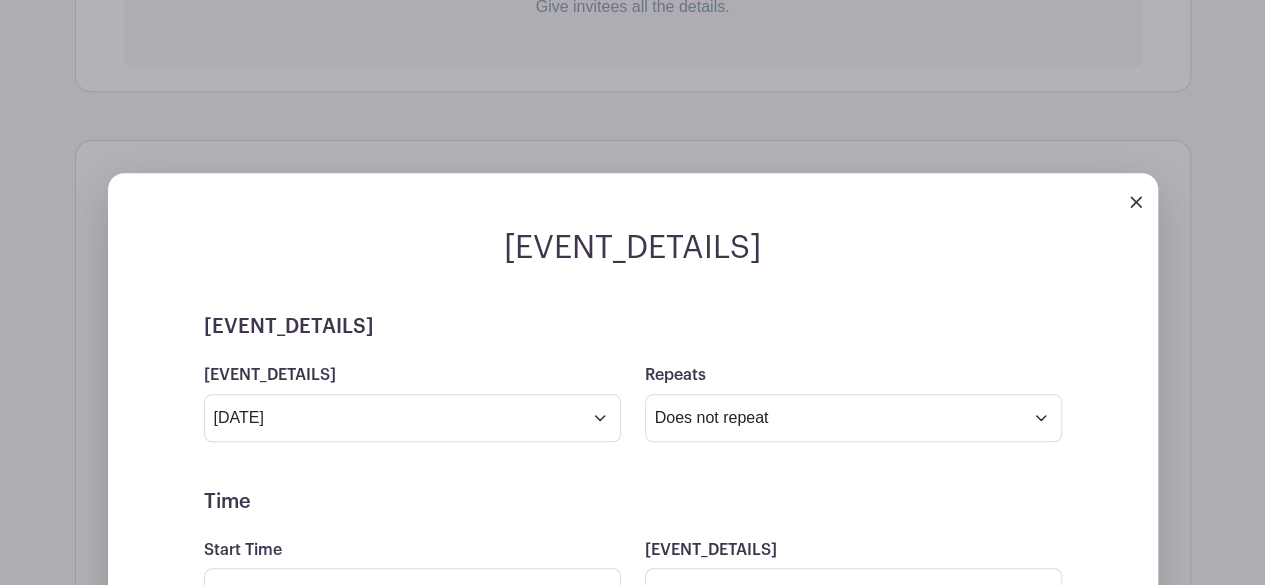 scroll, scrollTop: 753, scrollLeft: 0, axis: vertical 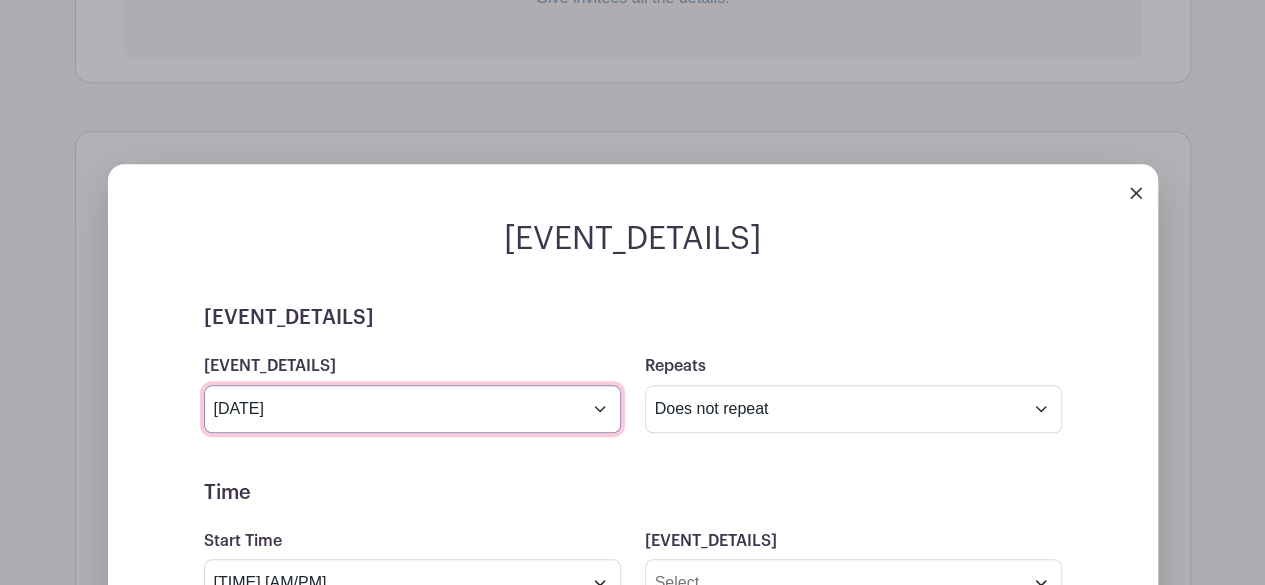 click on "[DATE]" at bounding box center (412, 409) 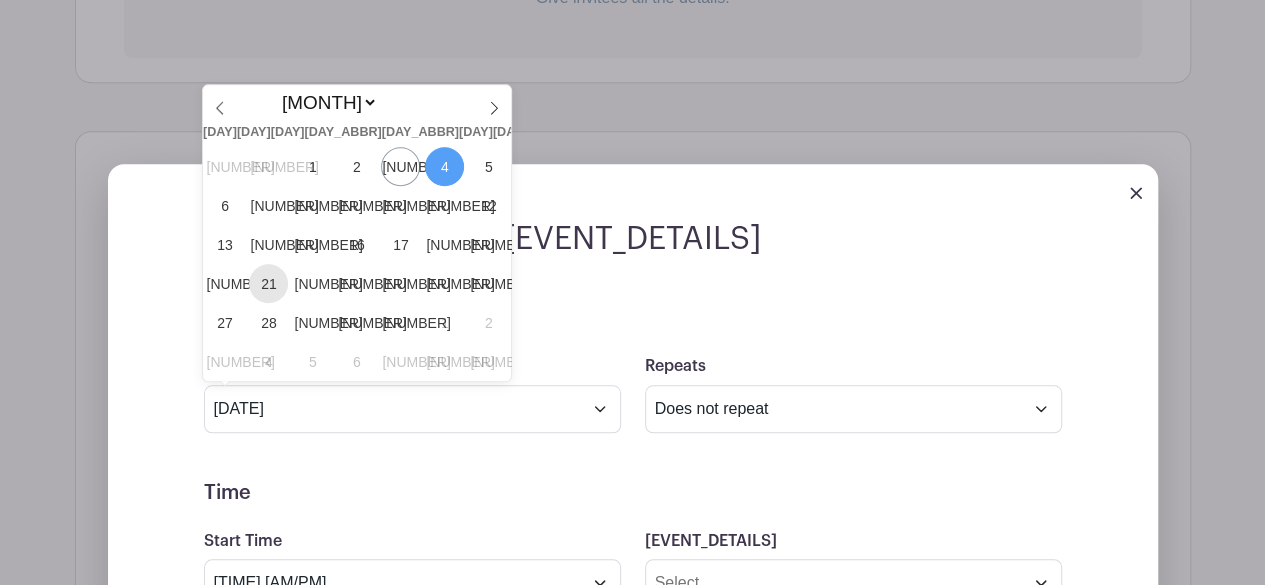 click on "21" at bounding box center (268, 283) 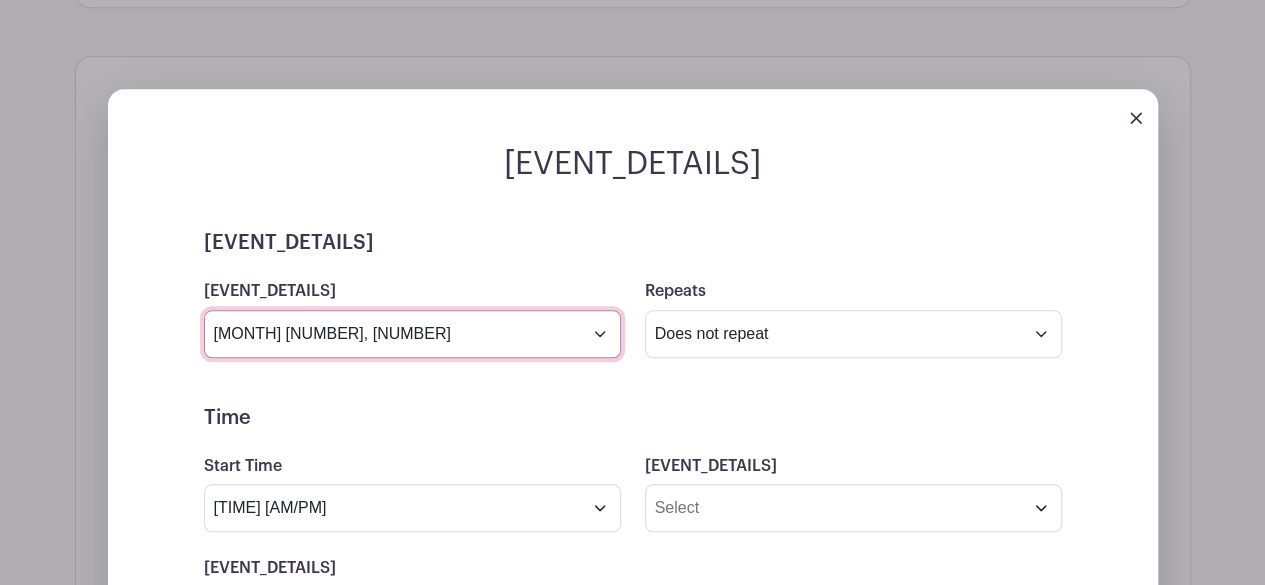 scroll, scrollTop: 898, scrollLeft: 0, axis: vertical 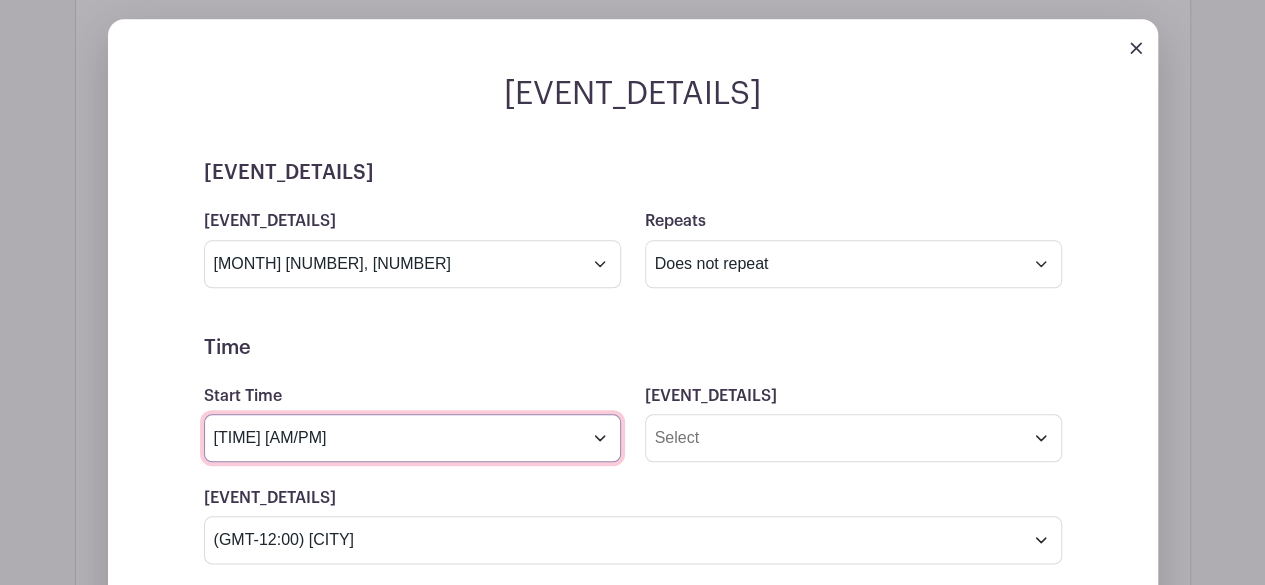 click on "[TIME] [AM/PM]" at bounding box center (412, 438) 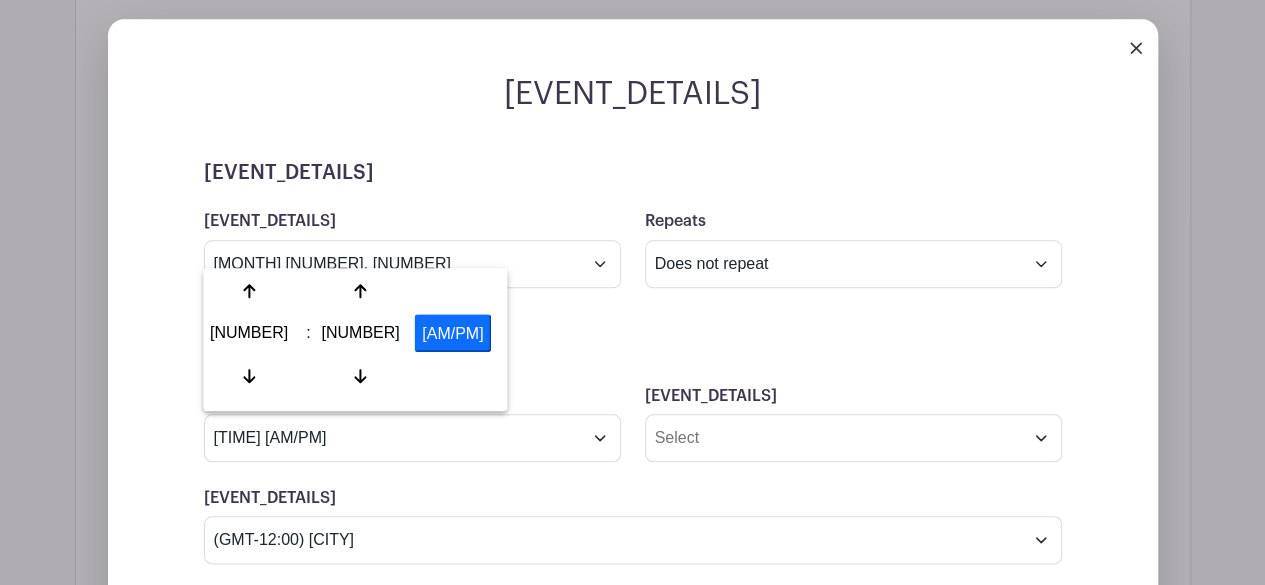 click on "[NUMBER]" at bounding box center (248, 333) 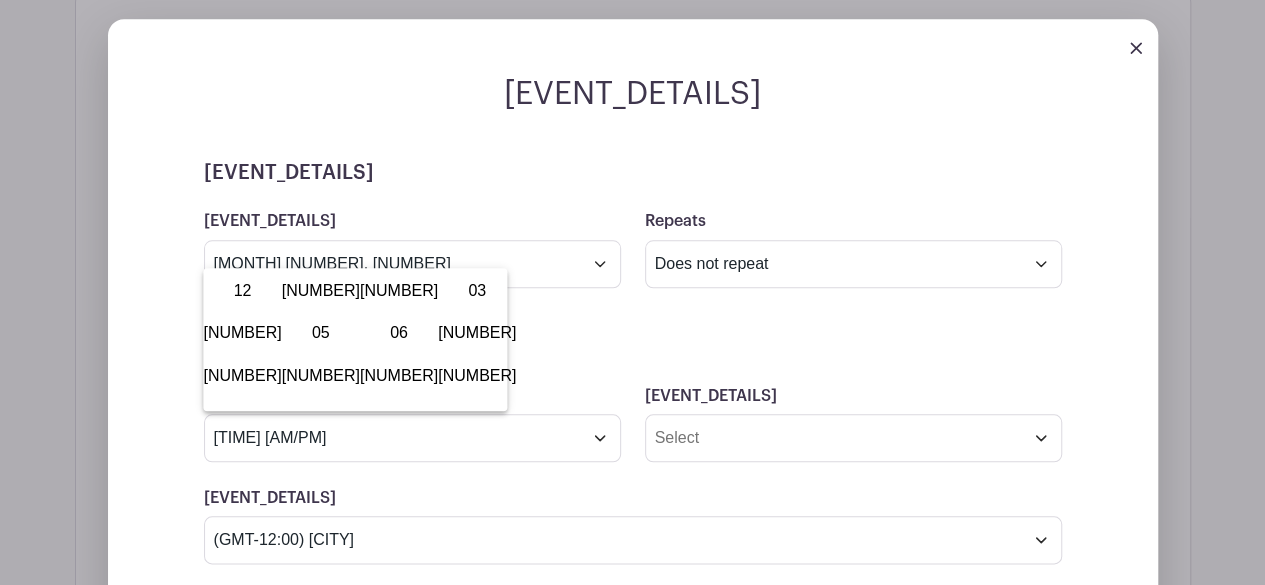 click on "[NUMBER]" at bounding box center [242, 376] 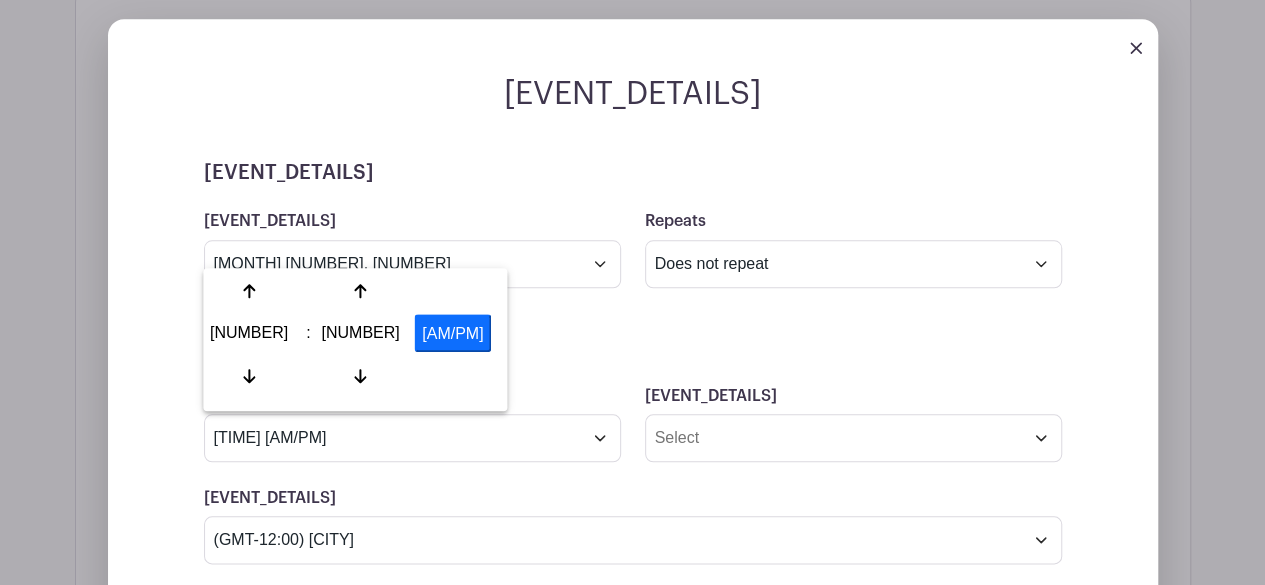 click on "[NUMBER]" at bounding box center [360, 333] 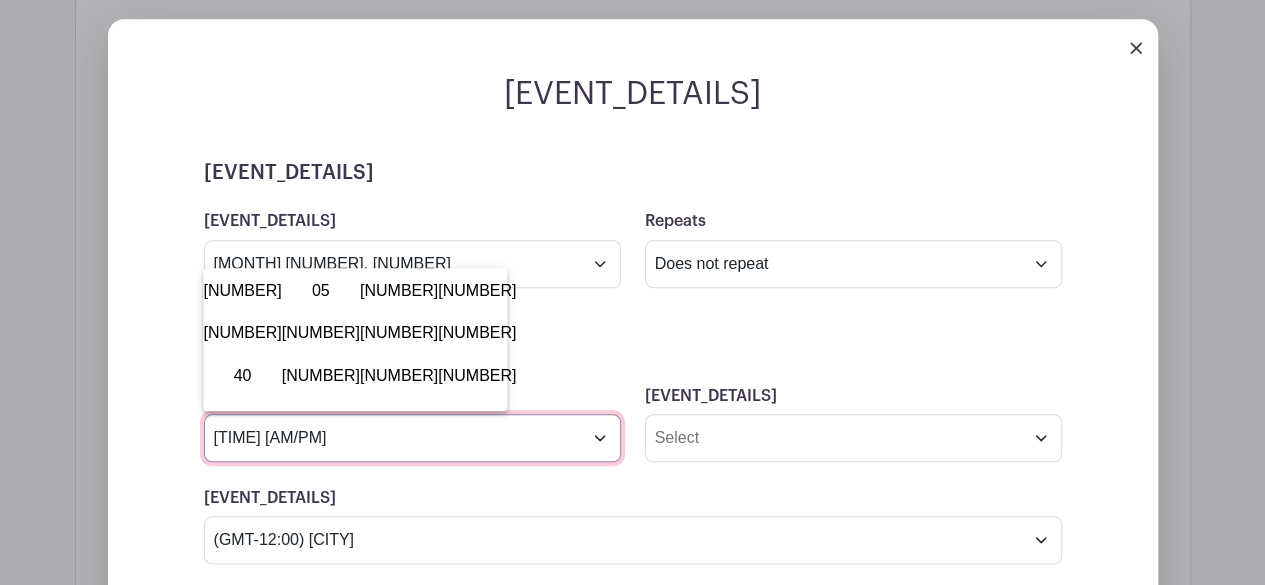 click on "[TIME] [AM/PM]" at bounding box center [412, 438] 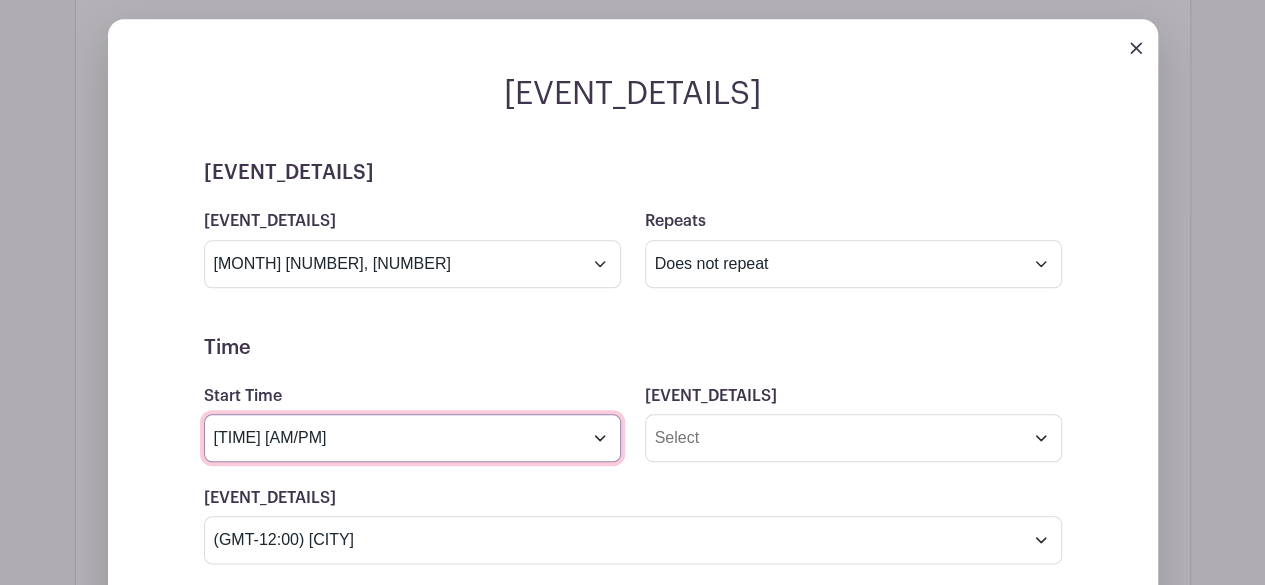 type on "[TIME] [AM/PM]" 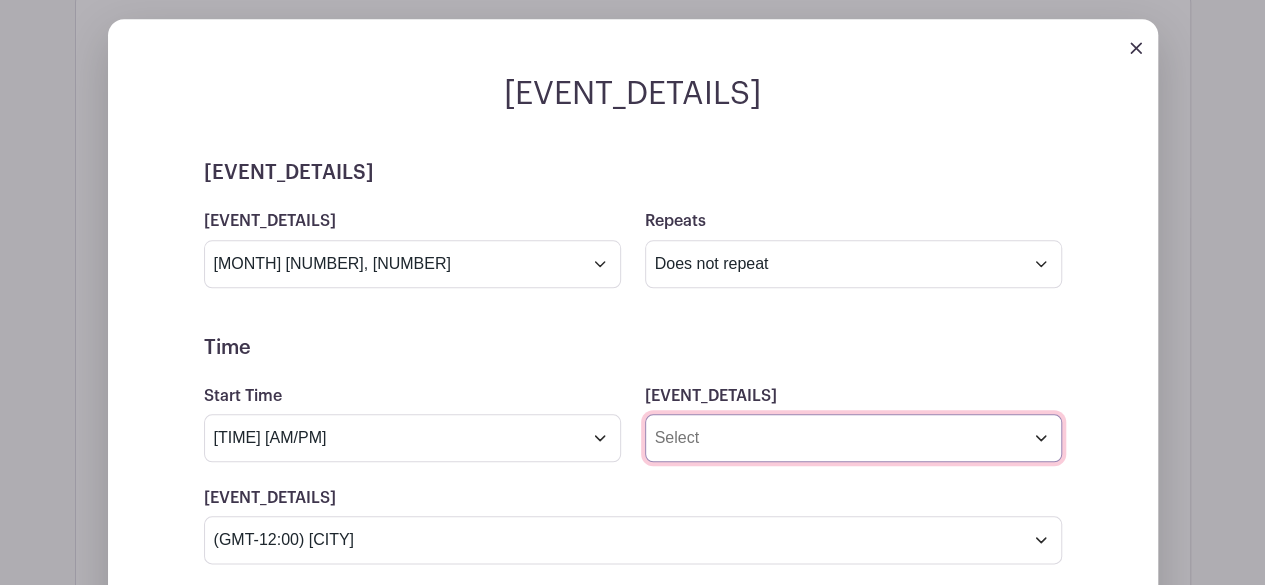 click on "[EVENT_DETAILS]" at bounding box center [853, 438] 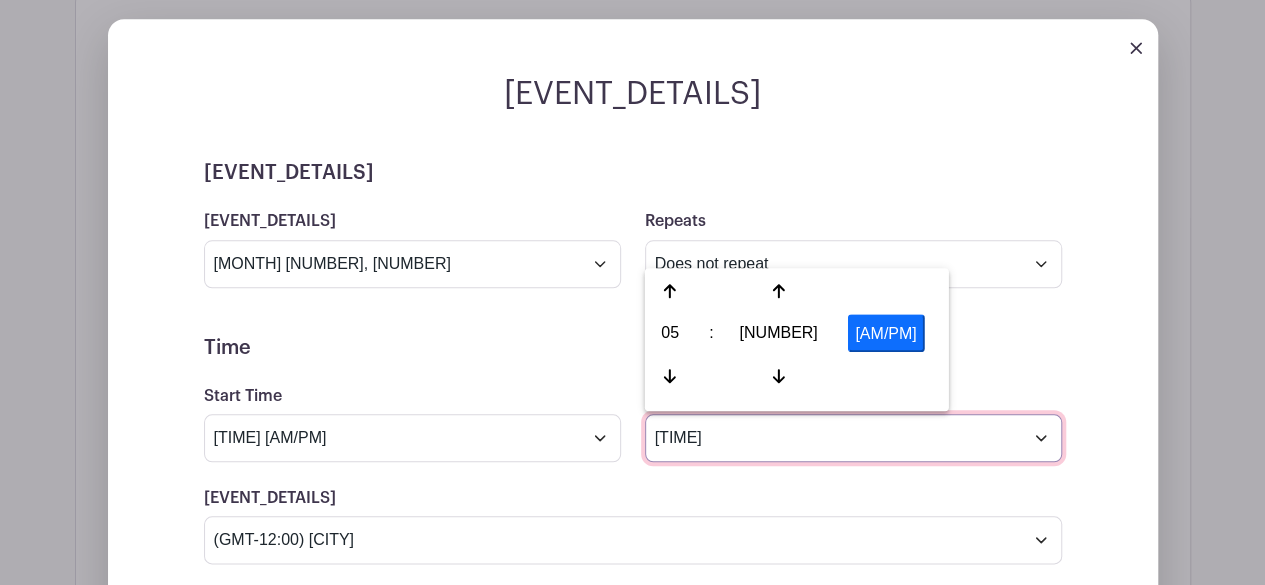 type on "[TIME]" 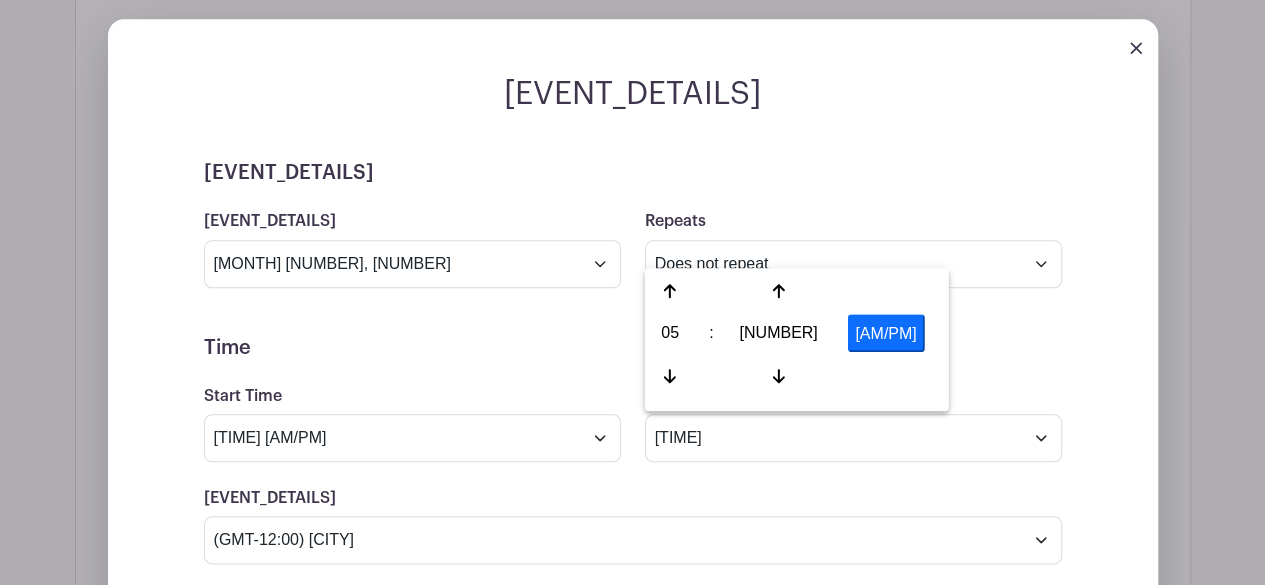 click on "[MONTH] [NUMBER] [NUMBER] at [TIME] to [TIME]" at bounding box center [633, 592] 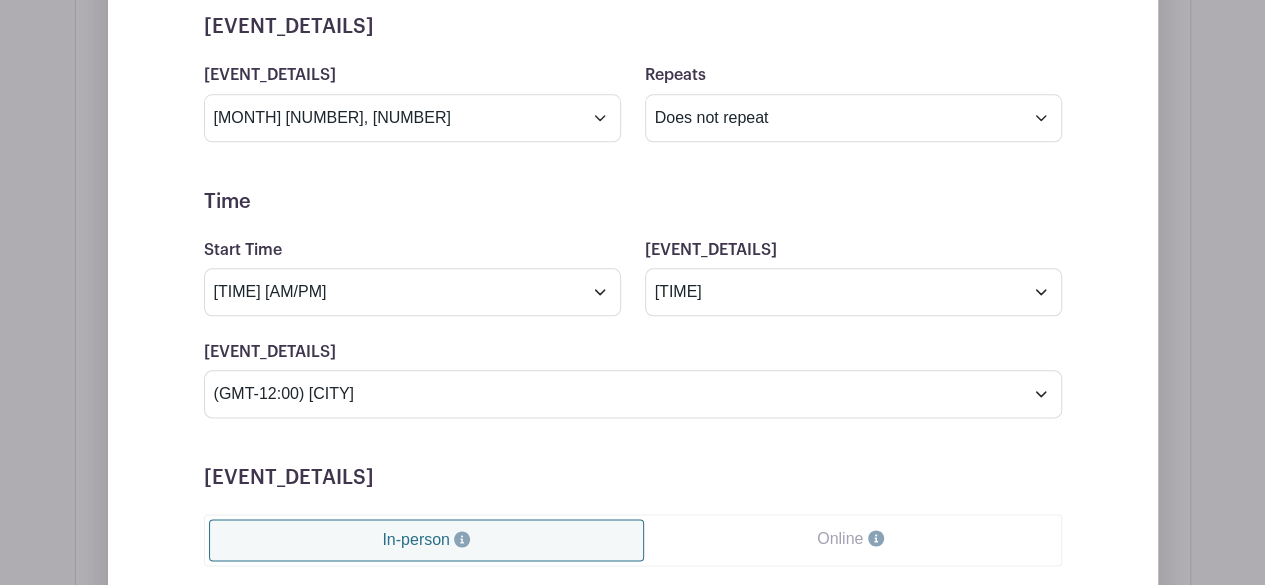 scroll, scrollTop: 1051, scrollLeft: 0, axis: vertical 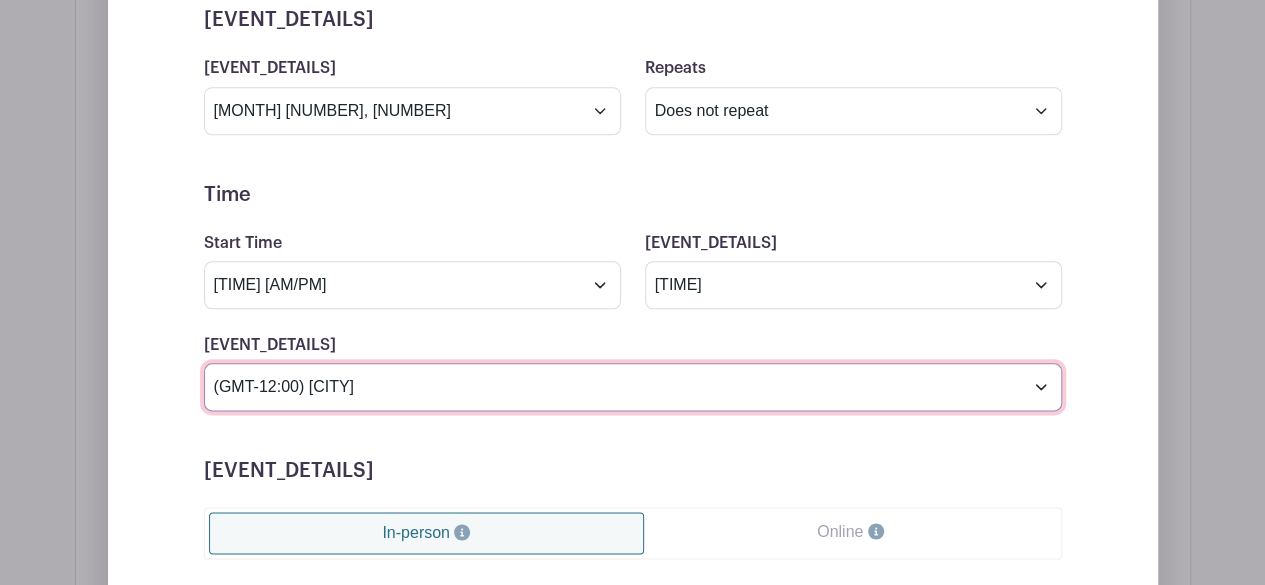 click on "(GMT-12:00) [CITY]
(GMT-11:00) [CITY]
(GMT-11:00) [CITY]
(GMT-10:00) [CITY]
(GMT-09:00) [CITY]
(GMT-08:00) [CITY]
(GMT-08:00) [CITY]
(GMT-07:00) [CITY]
(GMT-07:00) [CITY]
(GMT-07:00) [CITY]
(GMT-06:00) [CITY]
(GMT-06:00) [CITY]
(GMT-06:00) [CITY]
(GMT-06:00) [CITY]
(GMT-06:00) [CITY]
(GMT-06:00) [CITY]
(GMT-05:00) [CITY]
(GMT-05:00) [CITY]
(GMT-05:00) [CITY]
(GMT-05:00) [CITY]
(GMT-05:00) [CITY]
(GMT-04:00) [CITY]
(GMT-04:00) [CITY]
(GMT-04:00) [CITY]
(GMT-04:00) [CITY]
(GMT-04:00) [CITY]
(GMT-03:30) [CITY]
(GMT-03:00) [CITY]
(GMT-03:00) [CITY]
(GMT-03:00) [CITY]
(GMT-02:00) [CITY]
(GMT-02:00) [CITY]
(GMT-01:00) [CITY]
(GMT-01:00) [CITY]
(GMT+00:00) [CITY]
(GMT+00:00) [CITY]" at bounding box center (633, 387) 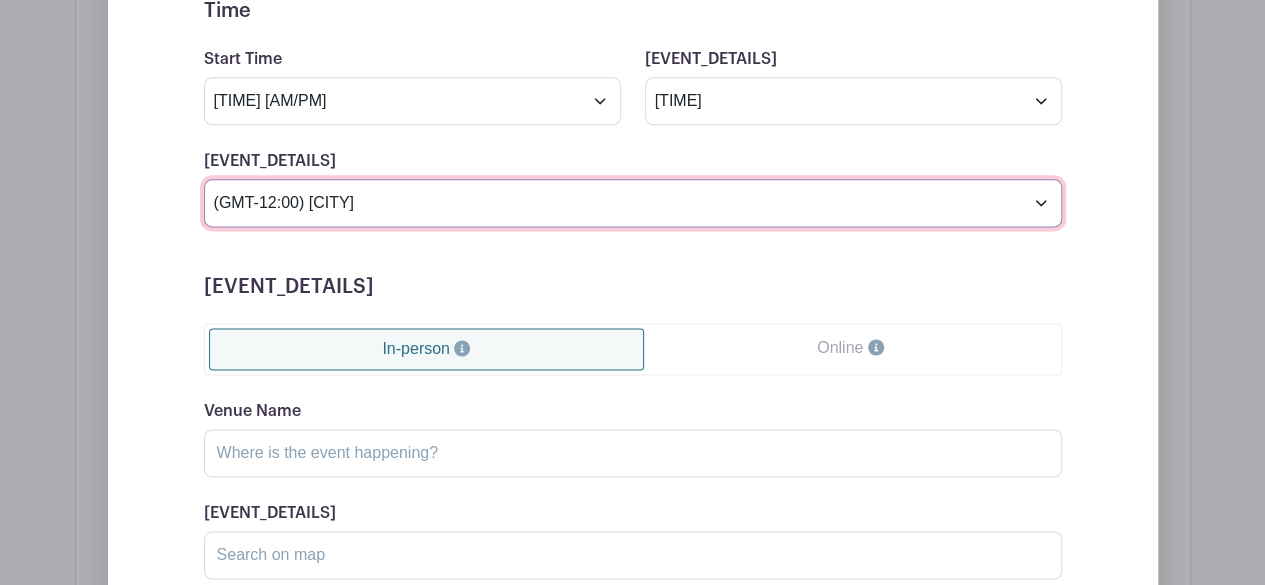 scroll, scrollTop: 1236, scrollLeft: 0, axis: vertical 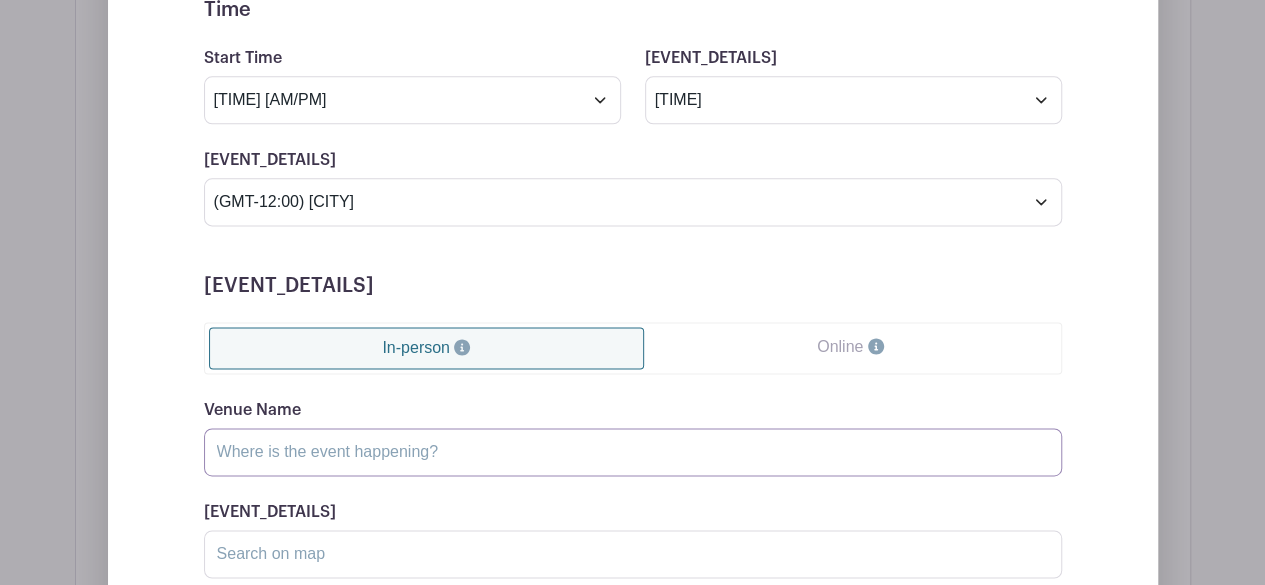 click on "Venue Name" at bounding box center [633, 452] 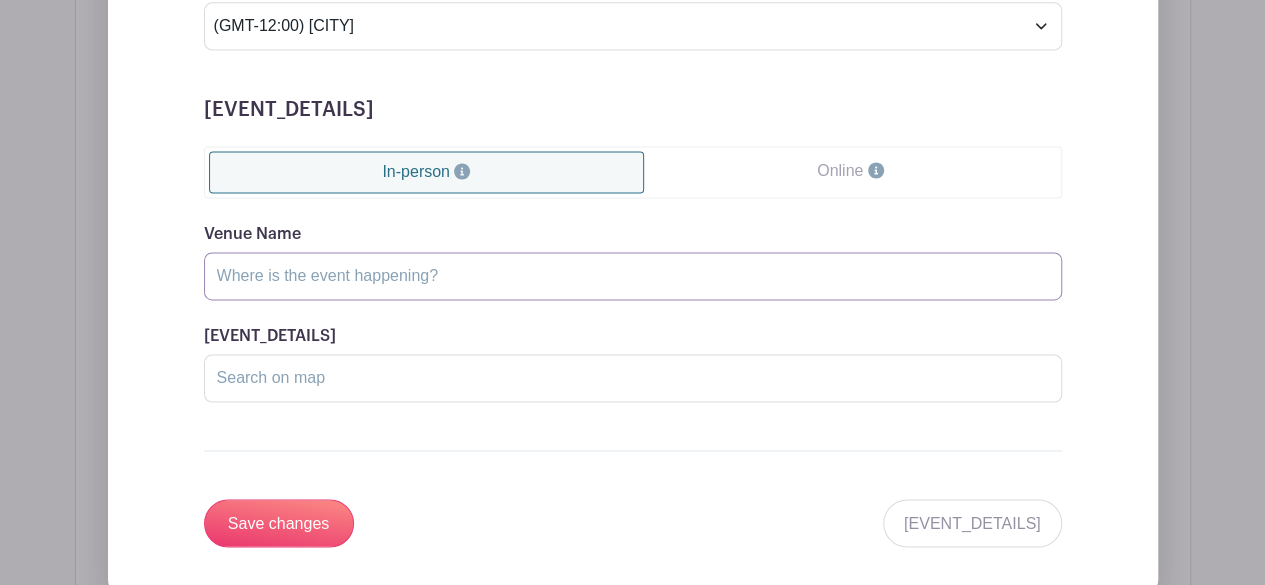 scroll, scrollTop: 1413, scrollLeft: 0, axis: vertical 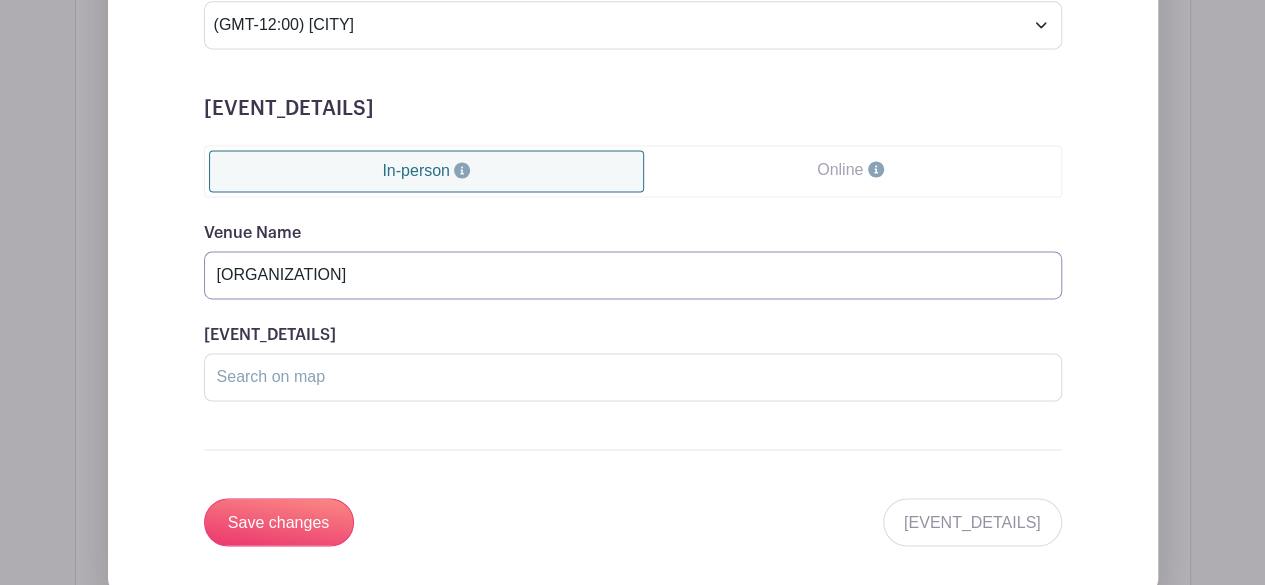 type on "[ORGANIZATION]" 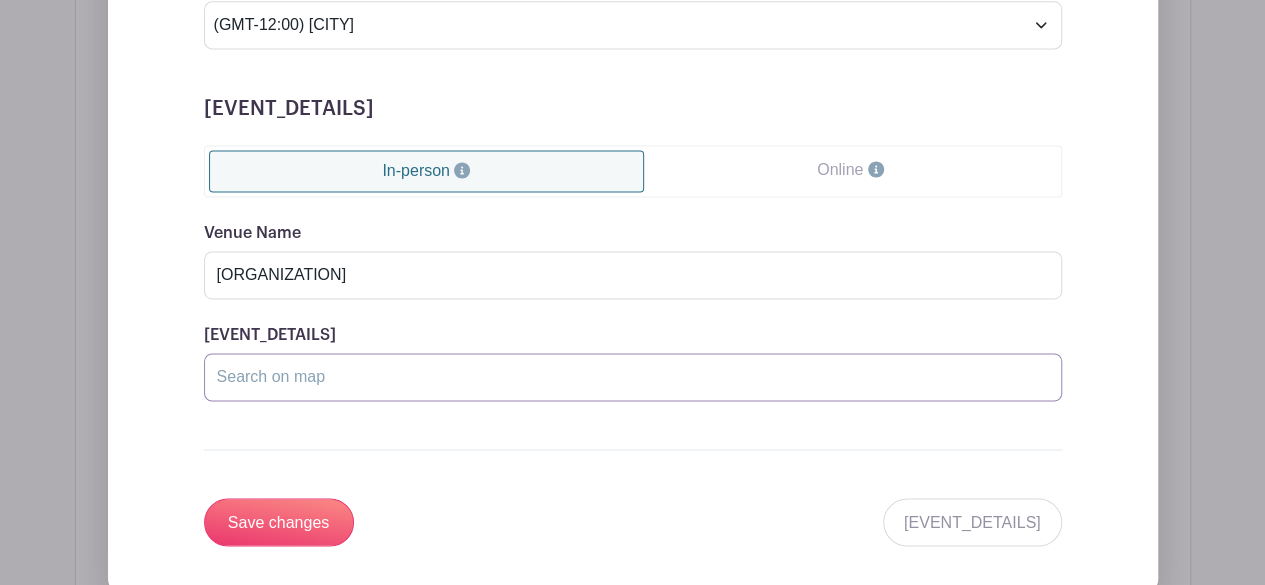 click on "[EVENT_DETAILS]" at bounding box center [633, 377] 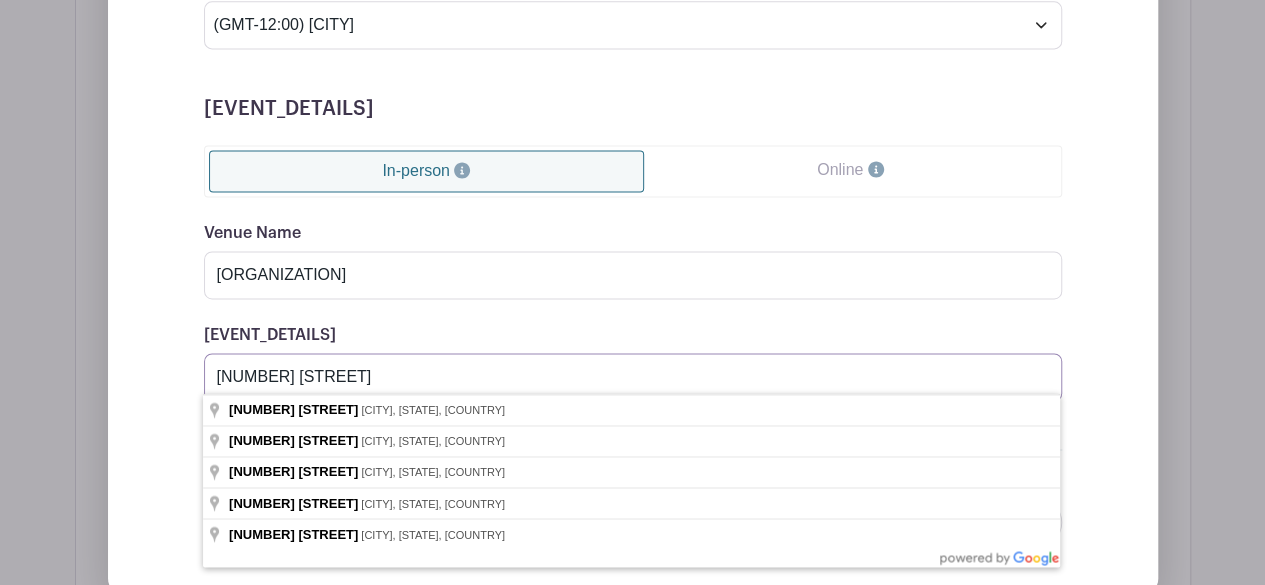 type on "[NUMBER] [STREET]" 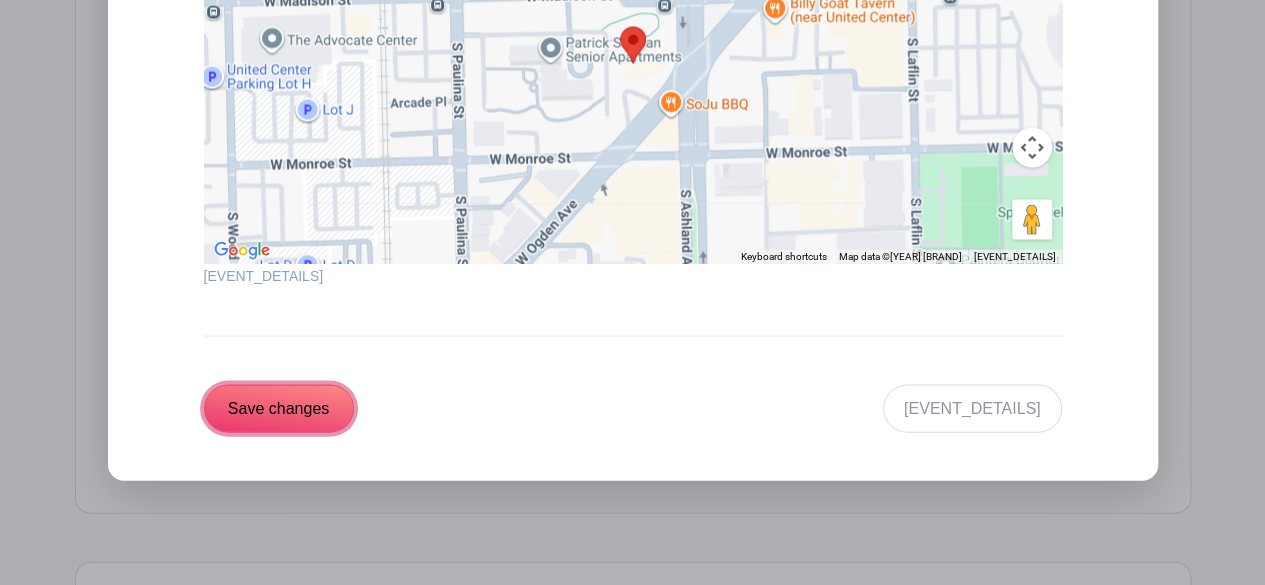 click on "Save changes" at bounding box center [279, 409] 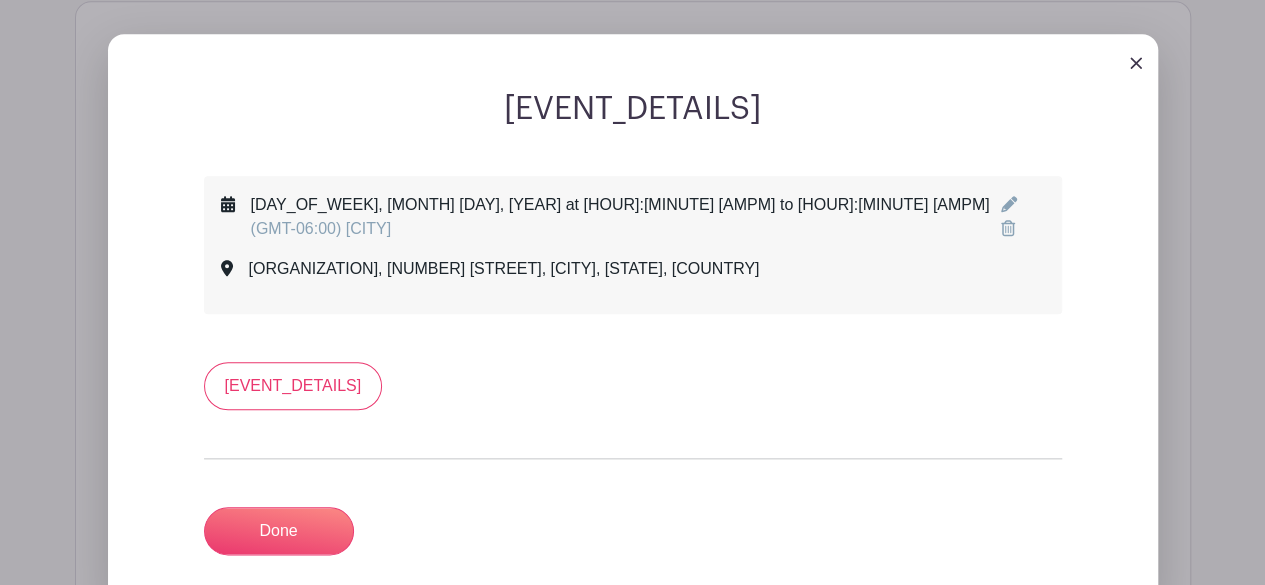 scroll, scrollTop: 874, scrollLeft: 0, axis: vertical 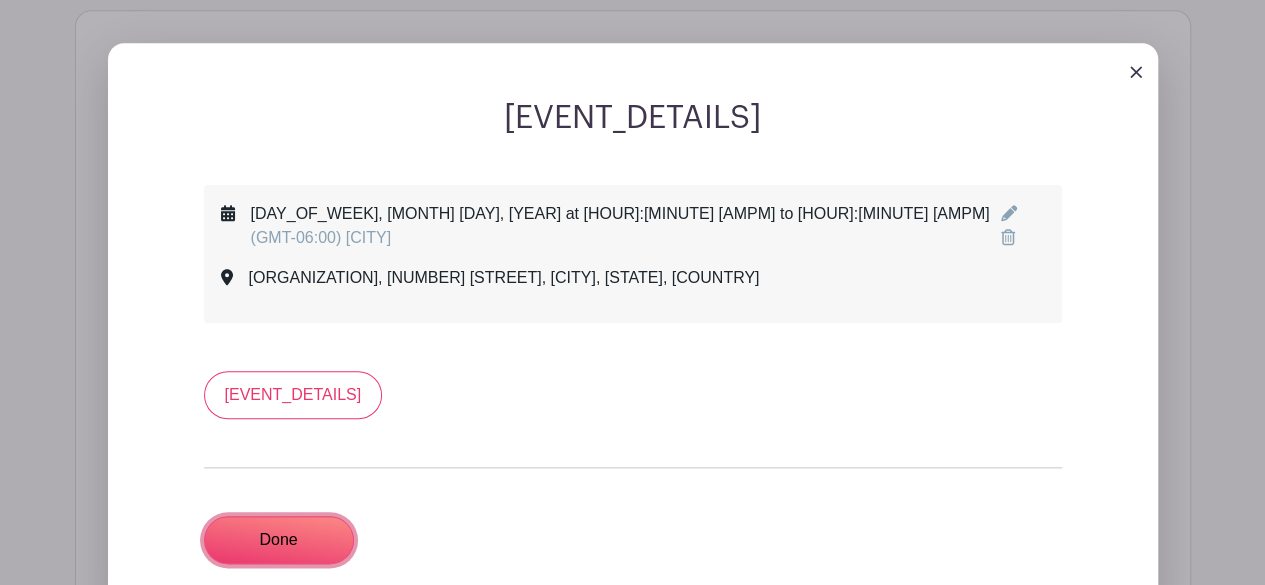 click on "Done" at bounding box center (279, 540) 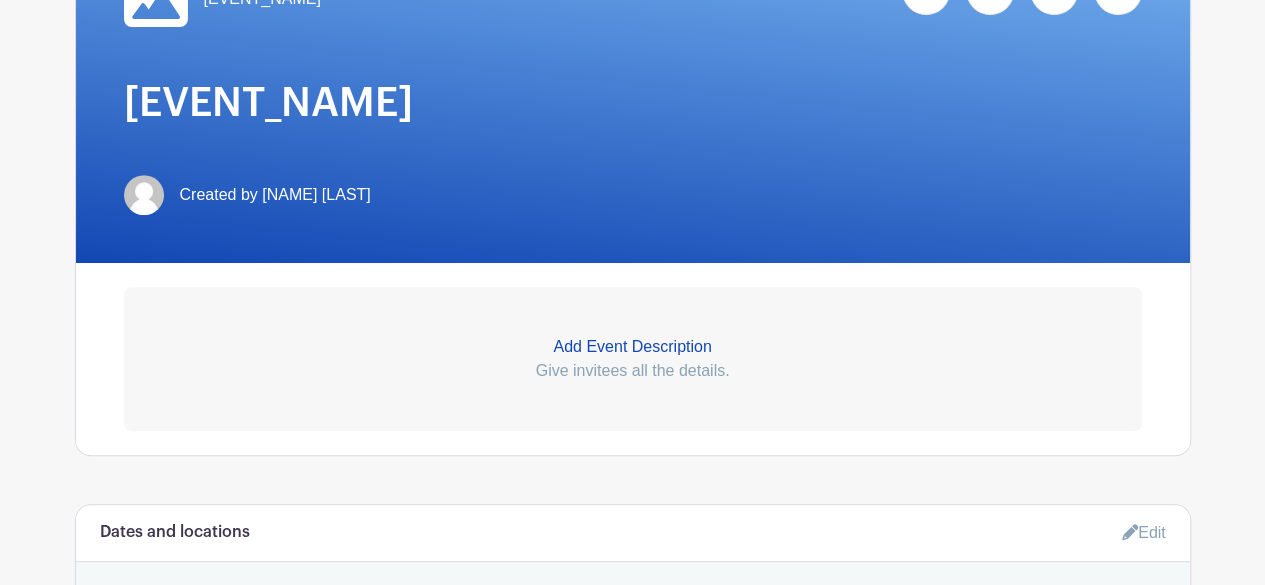 scroll, scrollTop: 380, scrollLeft: 0, axis: vertical 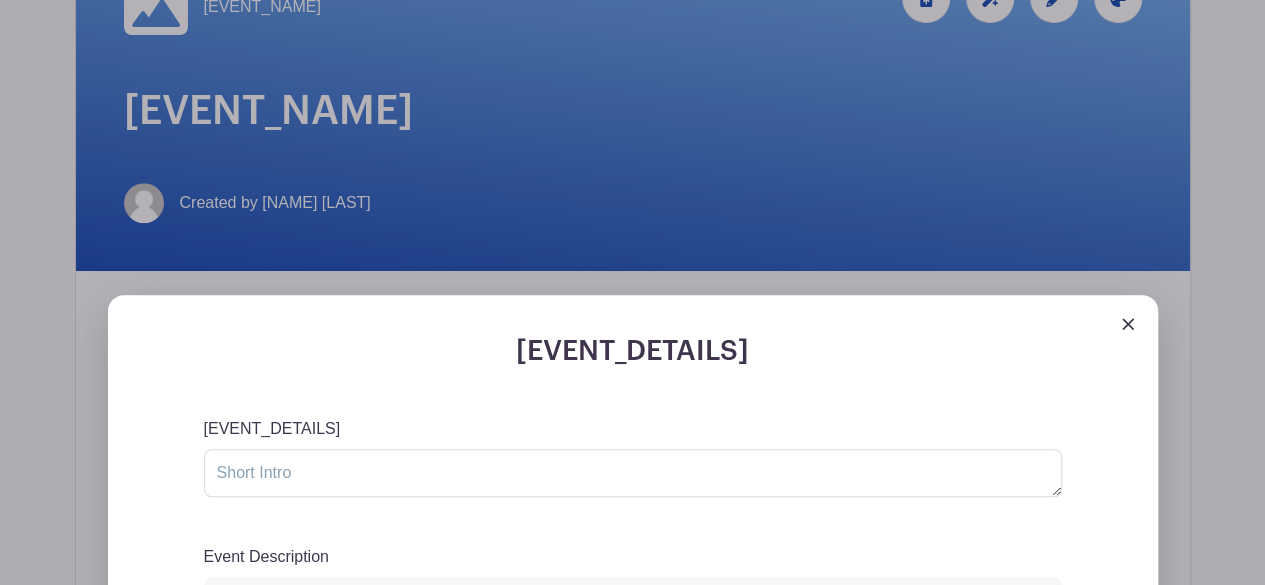click at bounding box center (1128, 322) 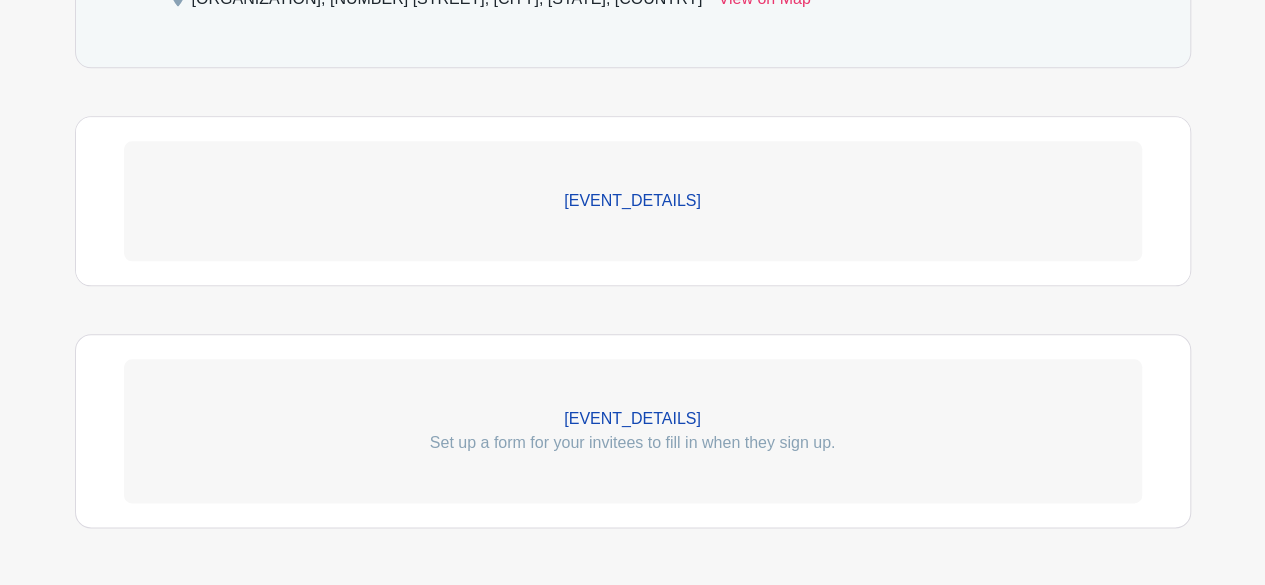 scroll, scrollTop: 1107, scrollLeft: 0, axis: vertical 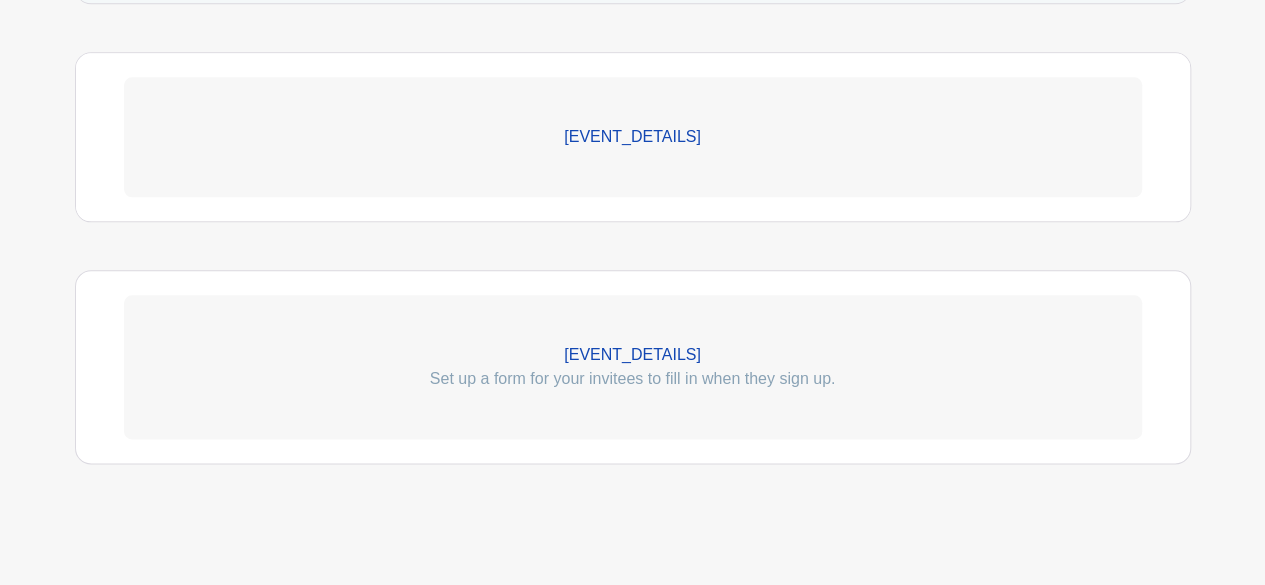 click on "[EVENT_DETAILS]" at bounding box center [633, 137] 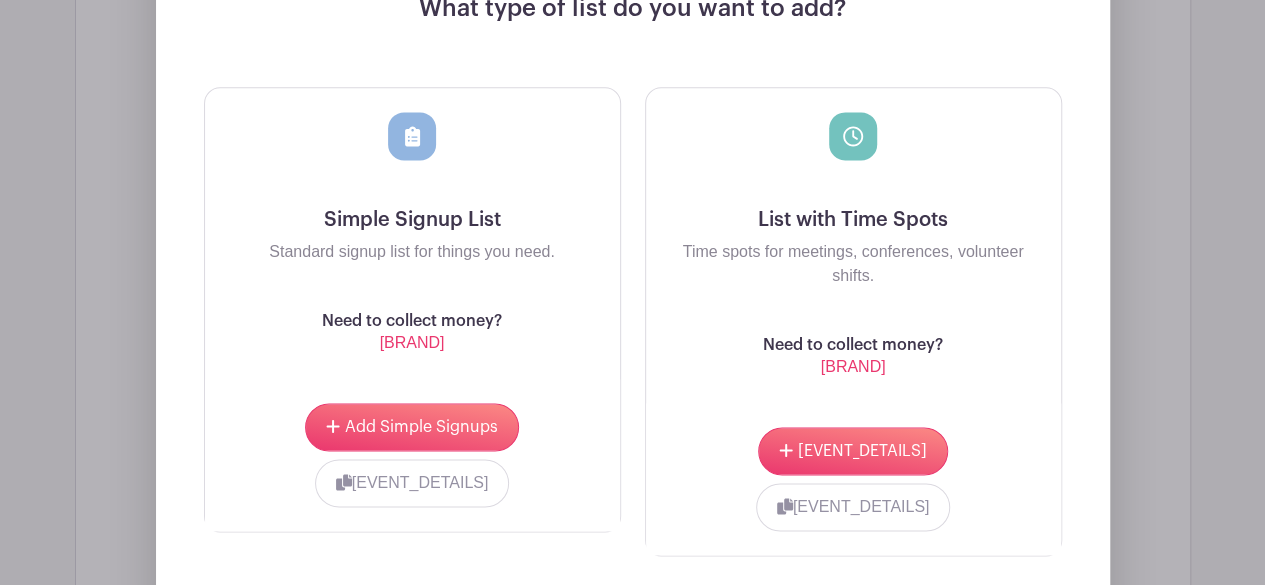 scroll, scrollTop: 1335, scrollLeft: 0, axis: vertical 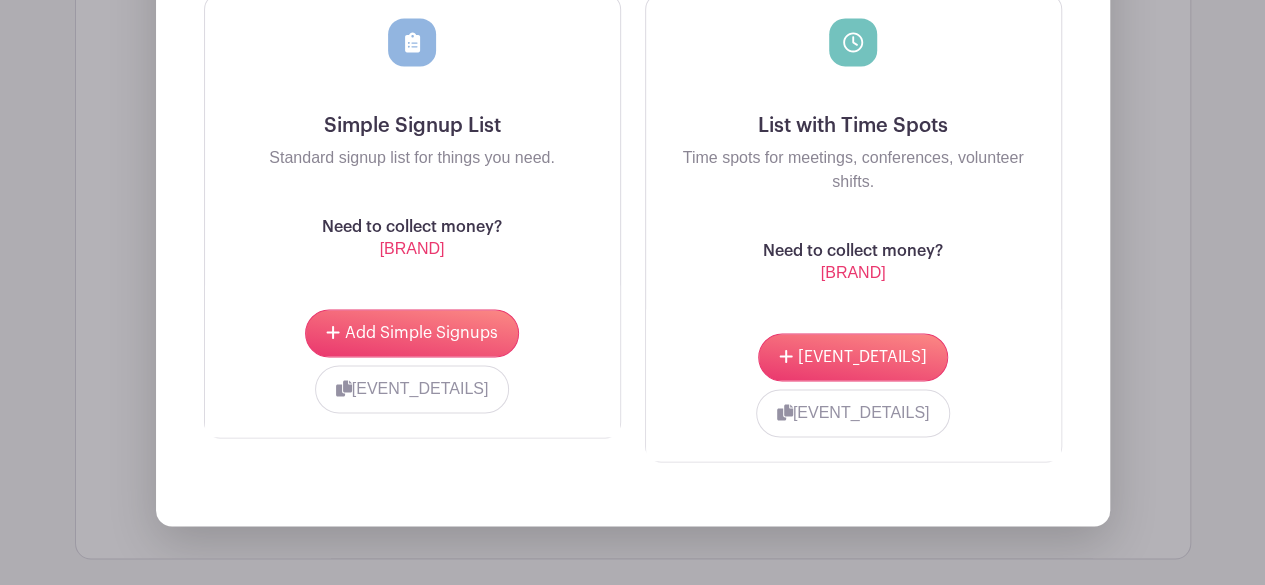 click on "[EVENT_DETAILS]" at bounding box center [411, 333] 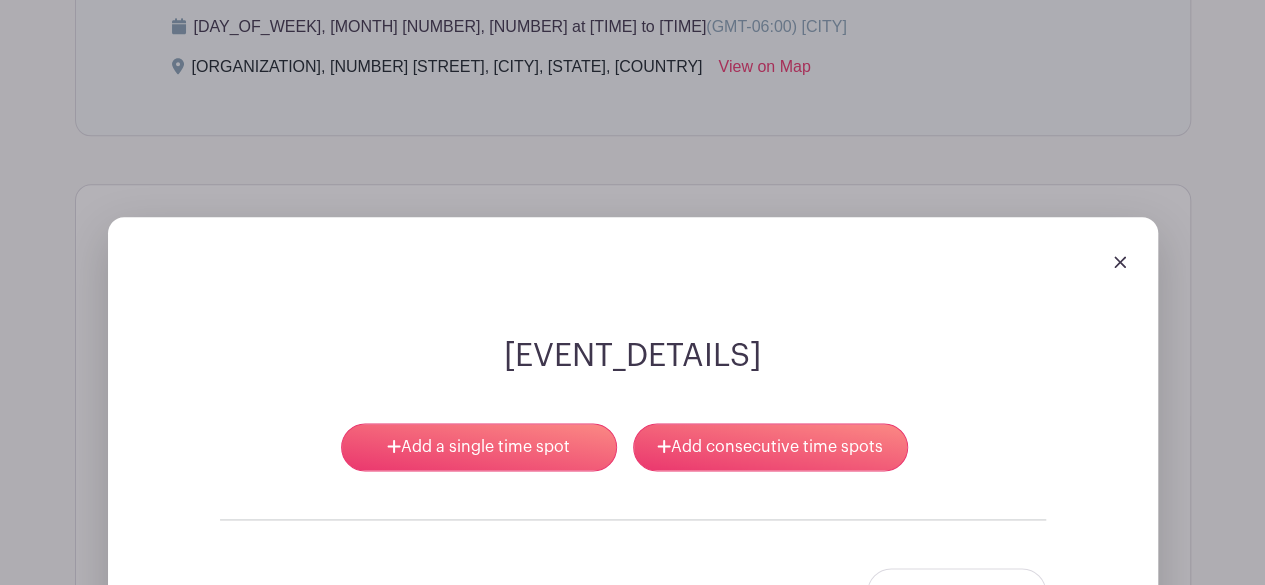 scroll, scrollTop: 1136, scrollLeft: 0, axis: vertical 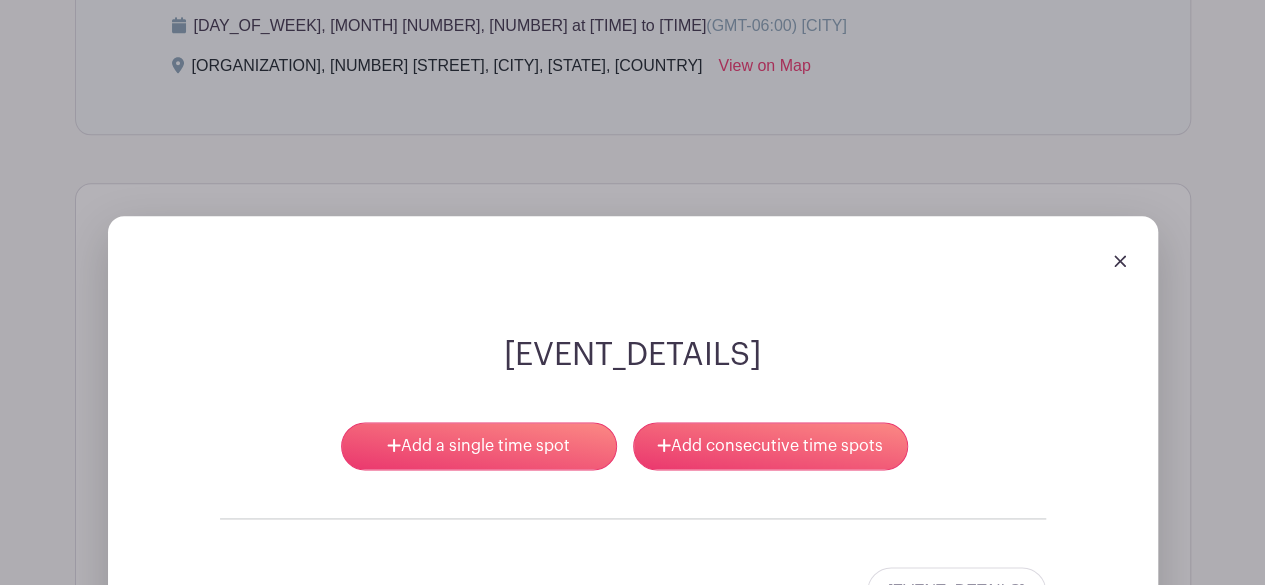 click on "Add consecutive time spots" at bounding box center [770, 446] 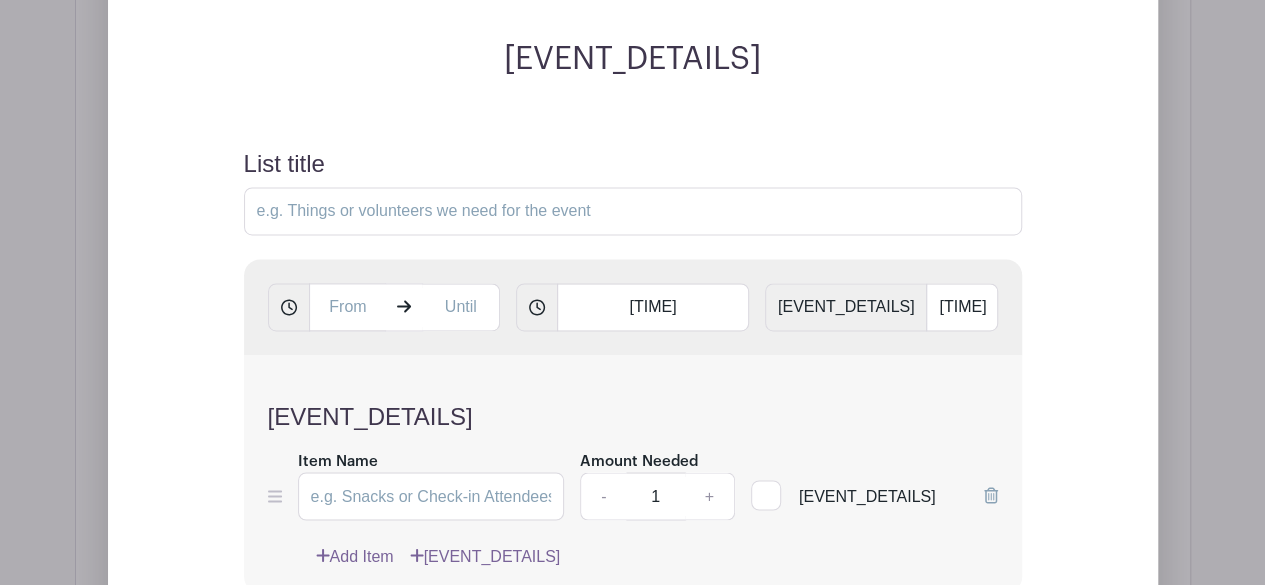 scroll, scrollTop: 1430, scrollLeft: 0, axis: vertical 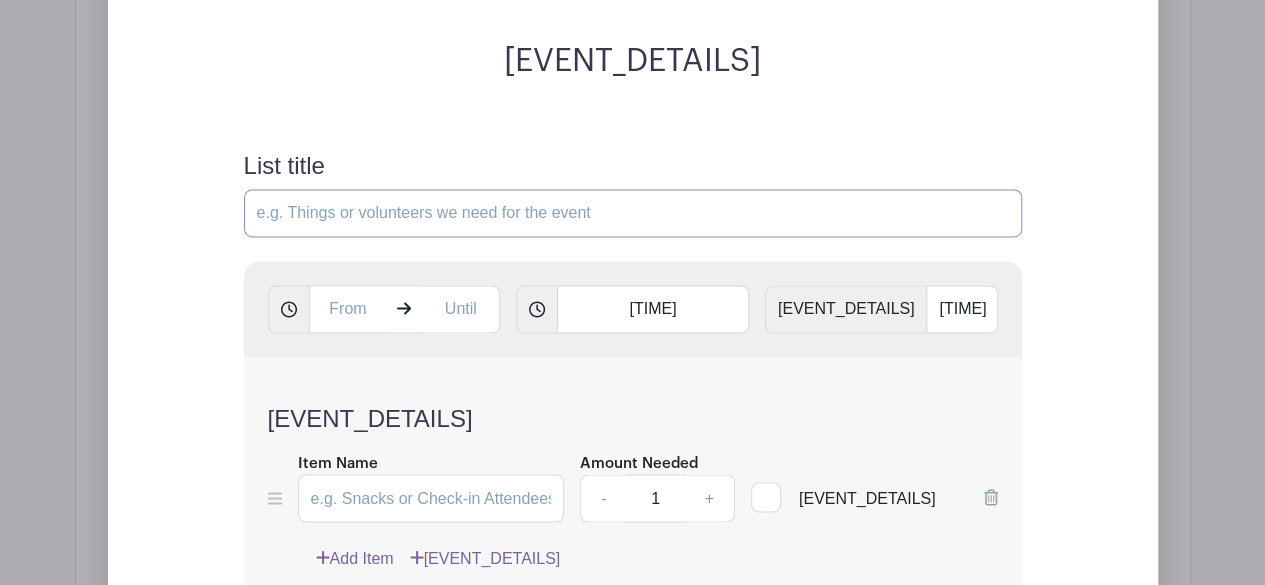 click on "List title" at bounding box center [633, 213] 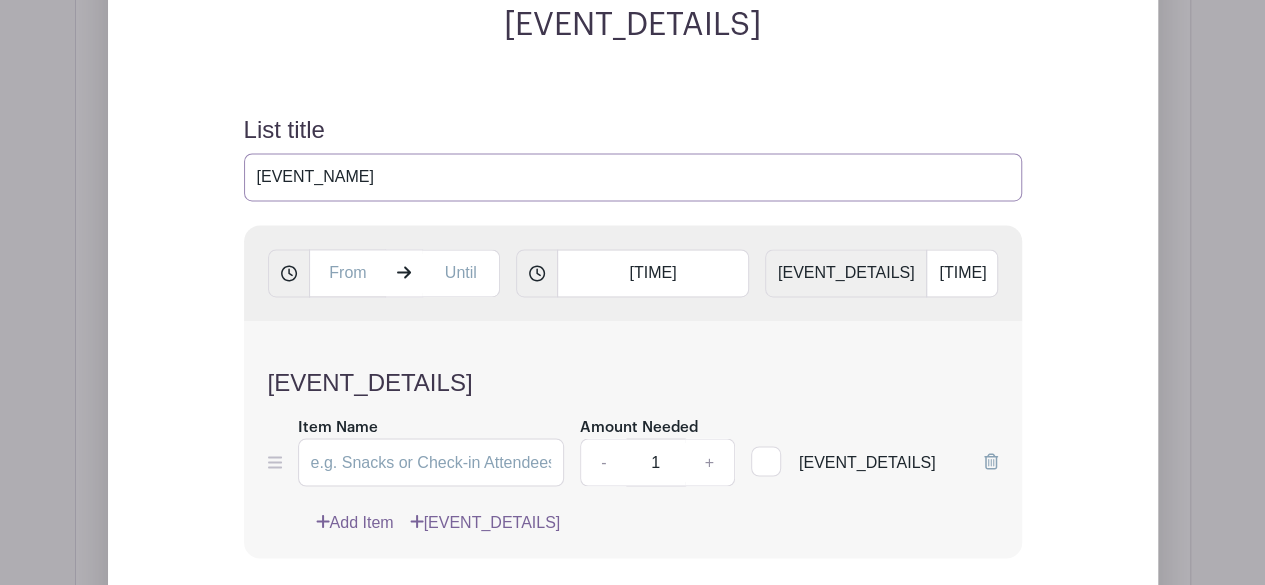 scroll, scrollTop: 1464, scrollLeft: 0, axis: vertical 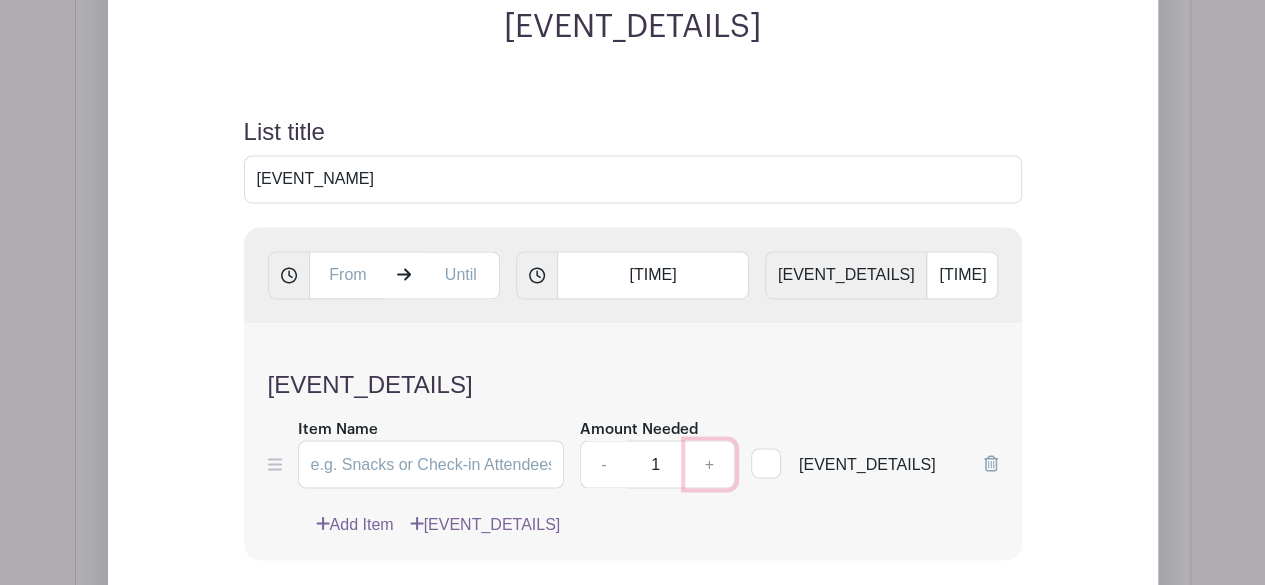 click on "+" at bounding box center [710, 464] 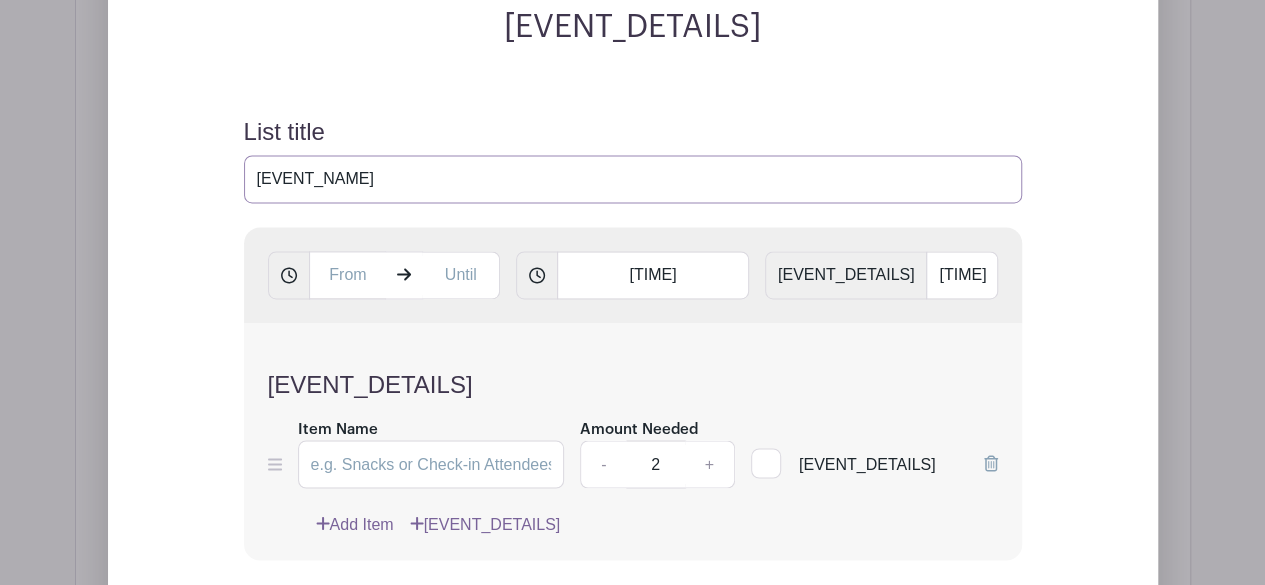 click on "[EVENT_NAME]" at bounding box center [633, 179] 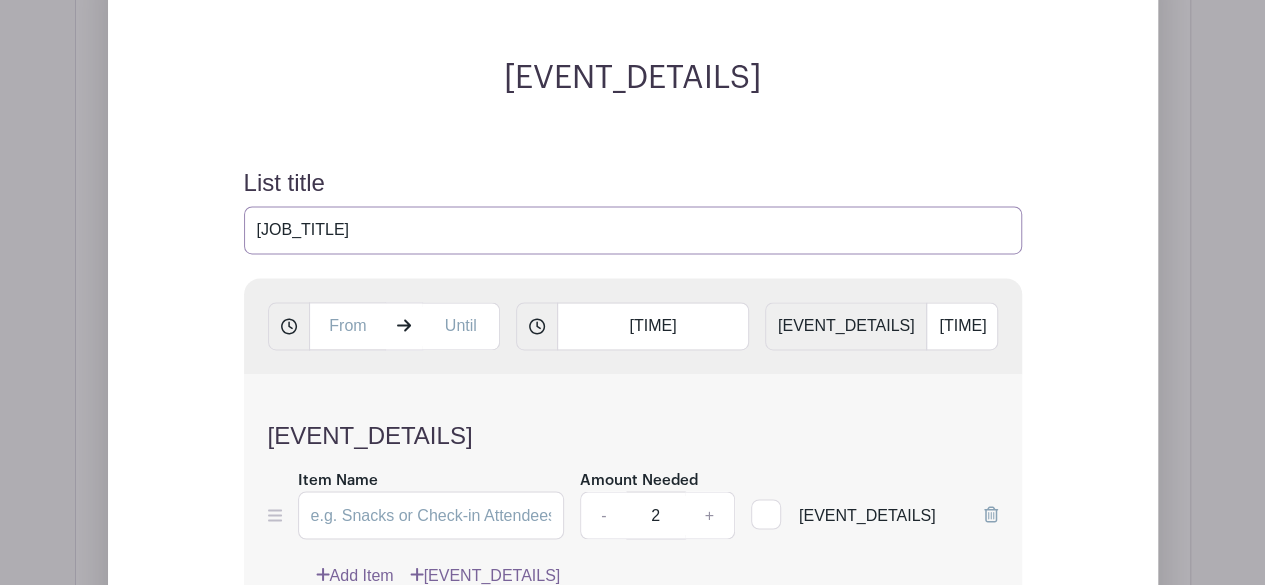 scroll, scrollTop: 1408, scrollLeft: 0, axis: vertical 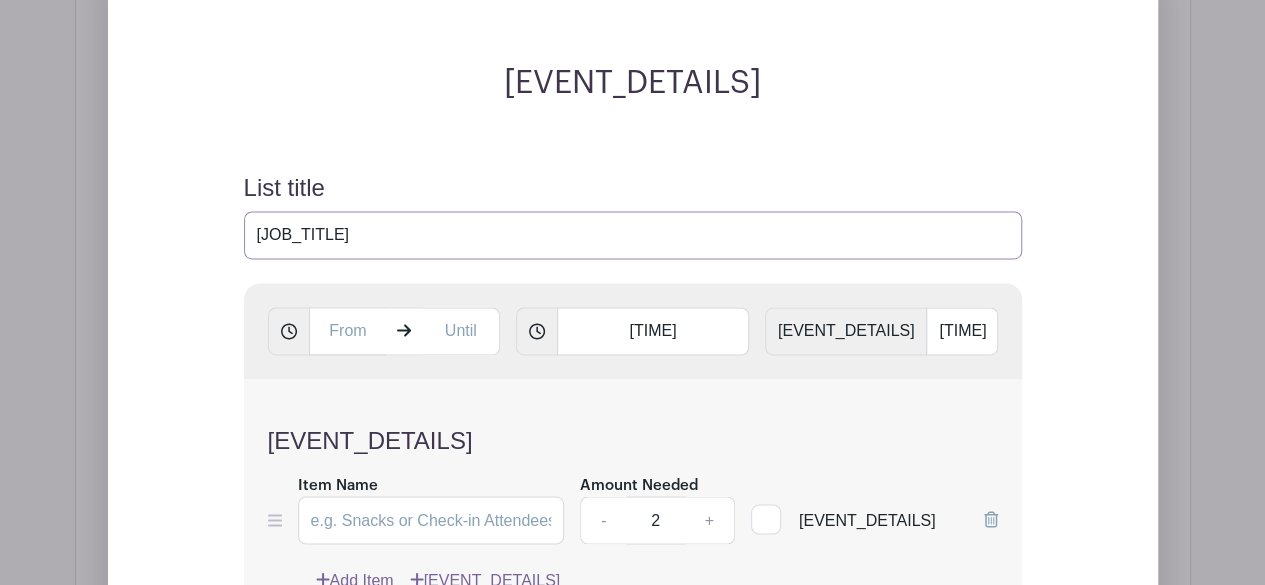 type on "[JOB_TITLE]" 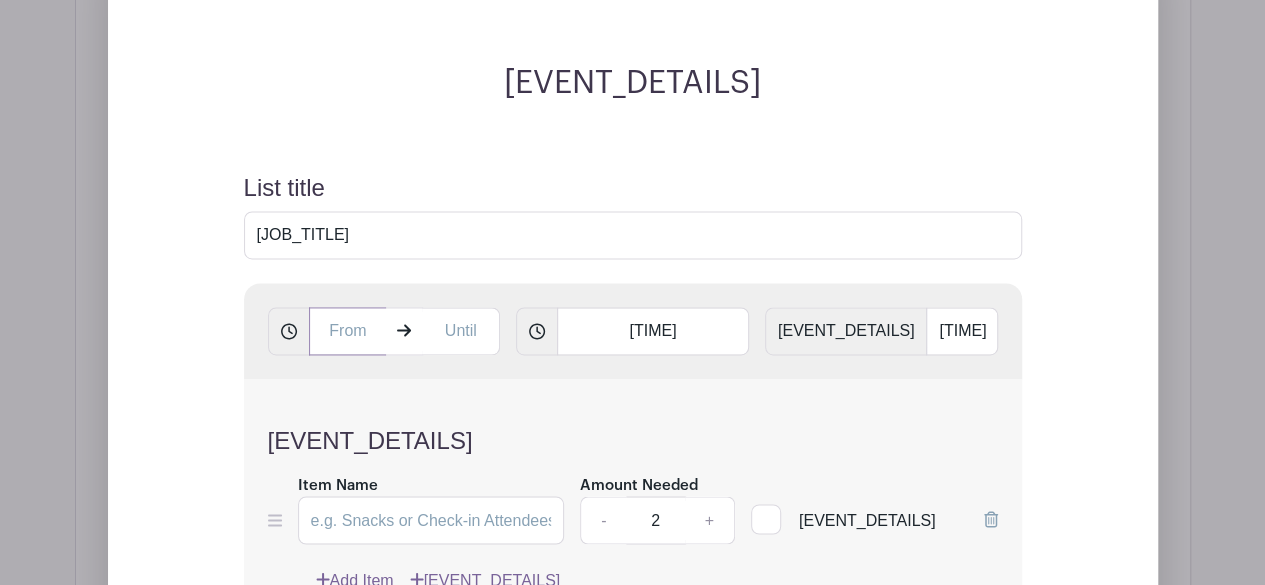 click at bounding box center (348, 331) 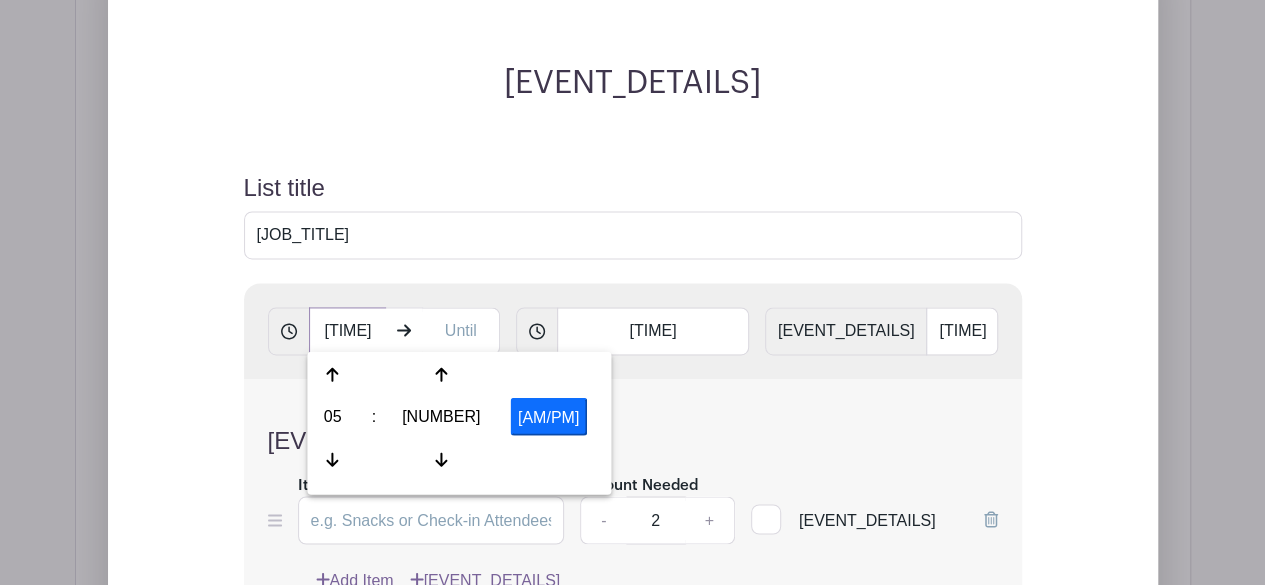 click on "[TIME]" at bounding box center (348, 331) 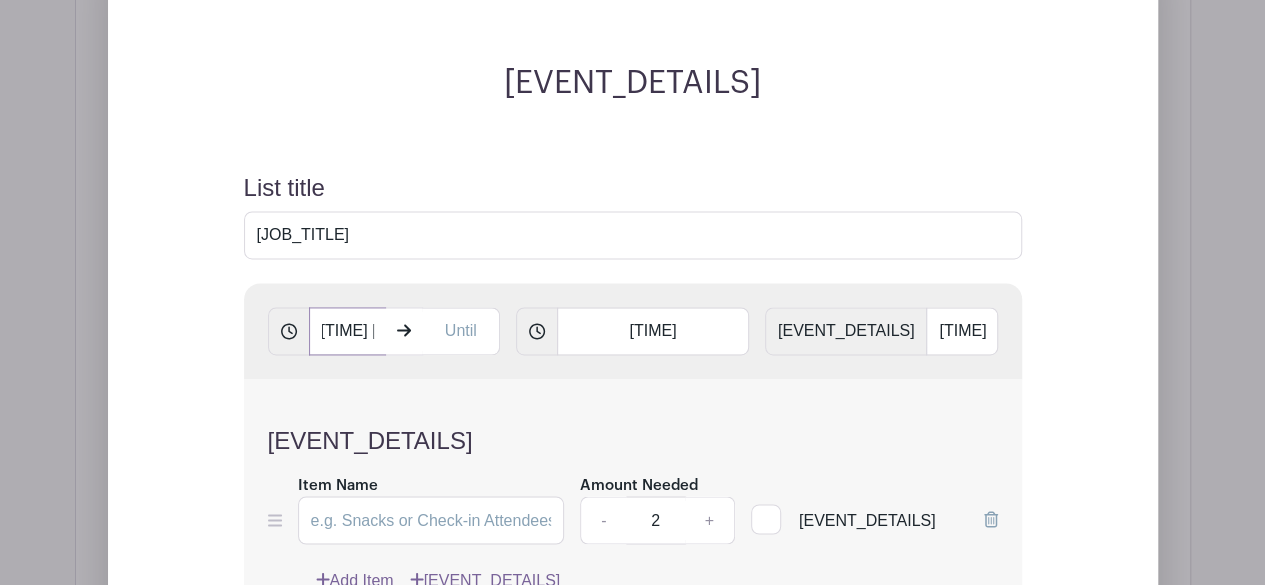 scroll, scrollTop: 0, scrollLeft: 13, axis: horizontal 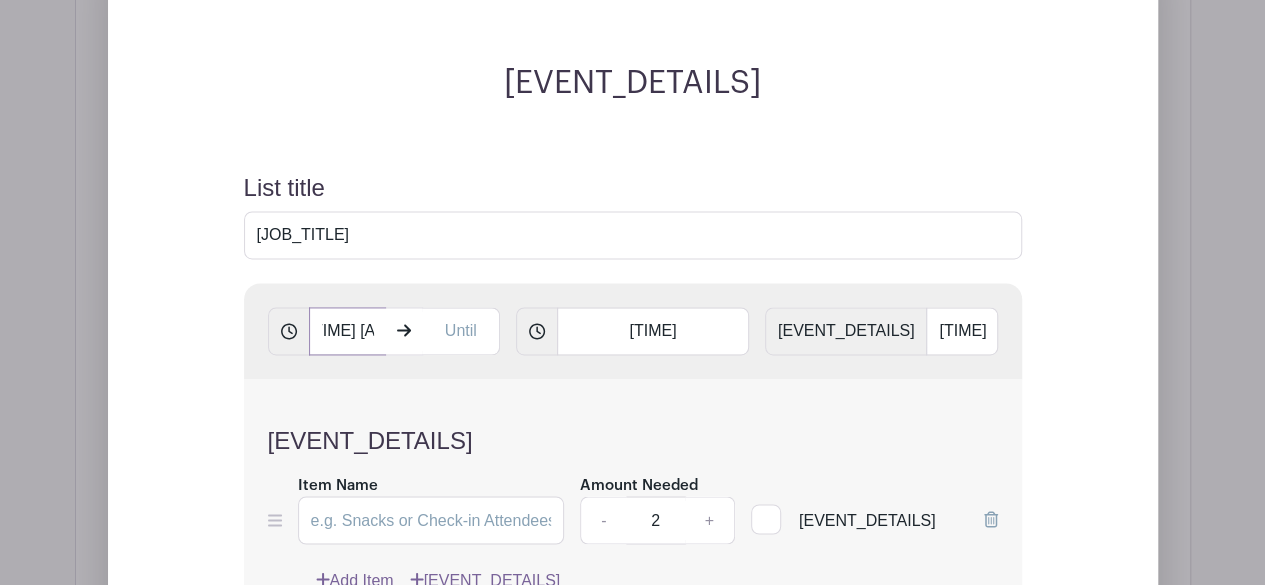 type on "[TIME] [AM/PM]" 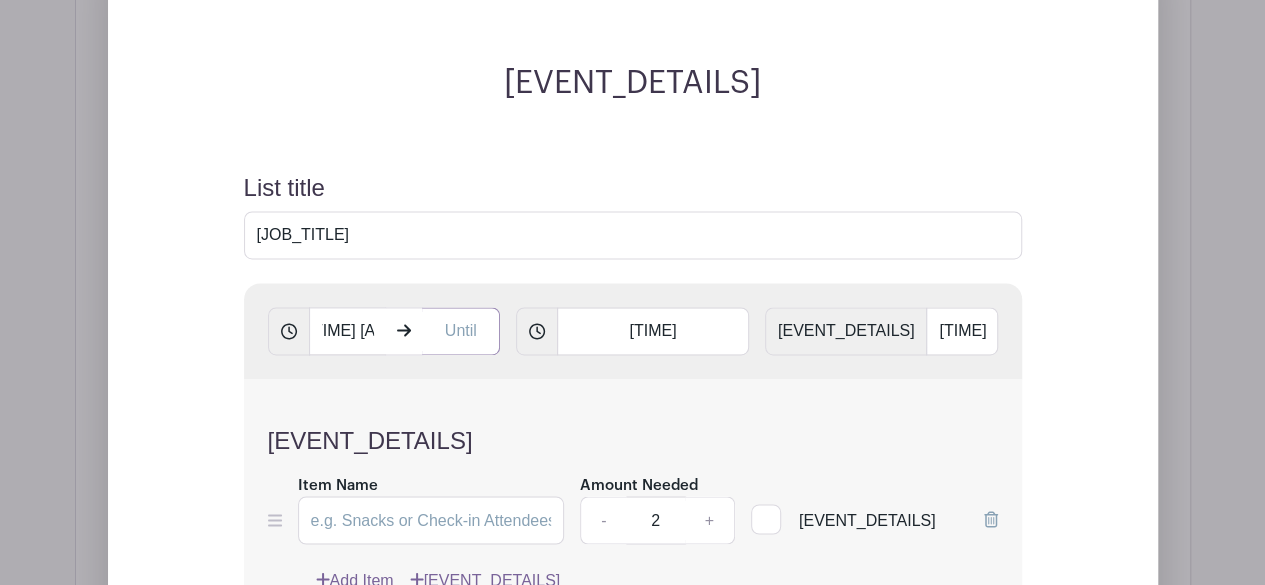scroll, scrollTop: 0, scrollLeft: 0, axis: both 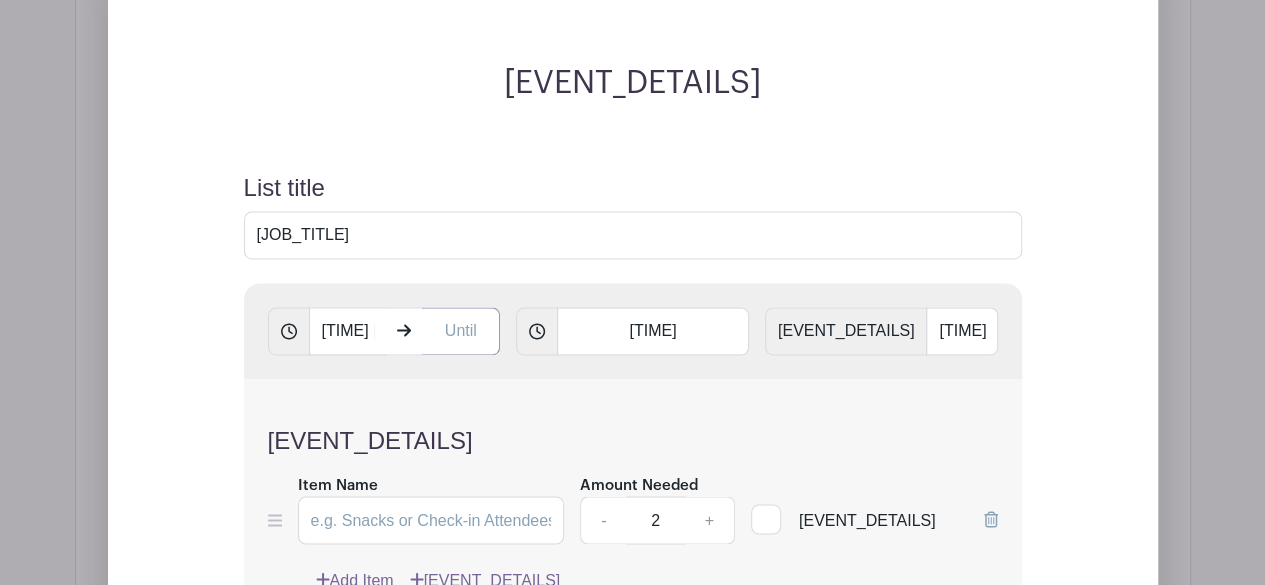 click at bounding box center [461, 331] 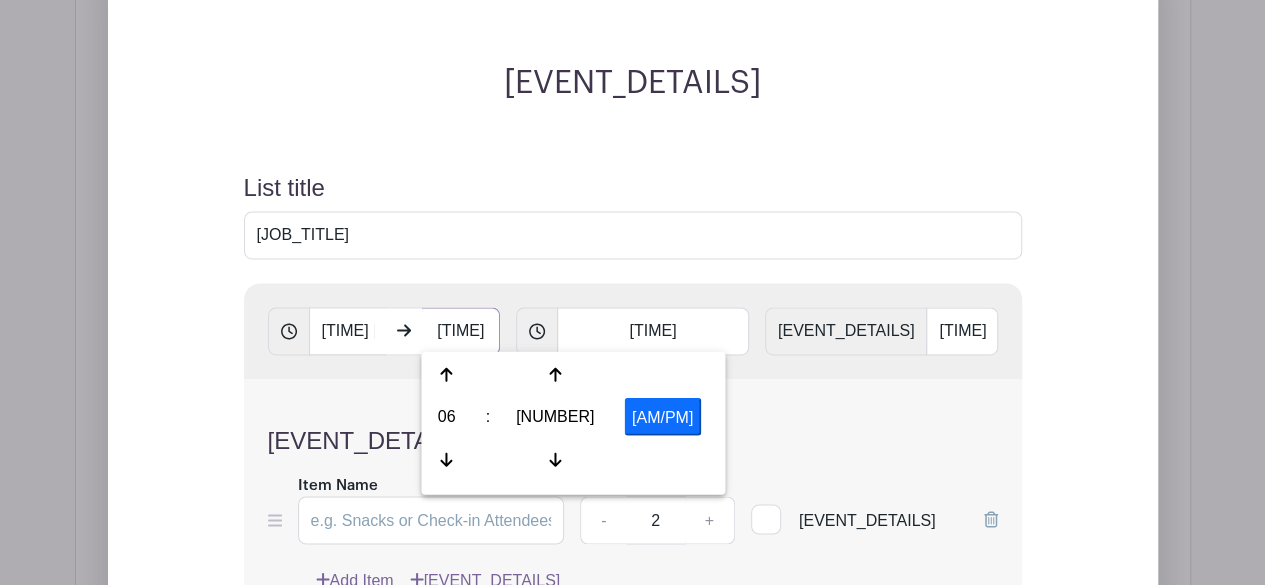 click on "[TIME]" at bounding box center (461, 331) 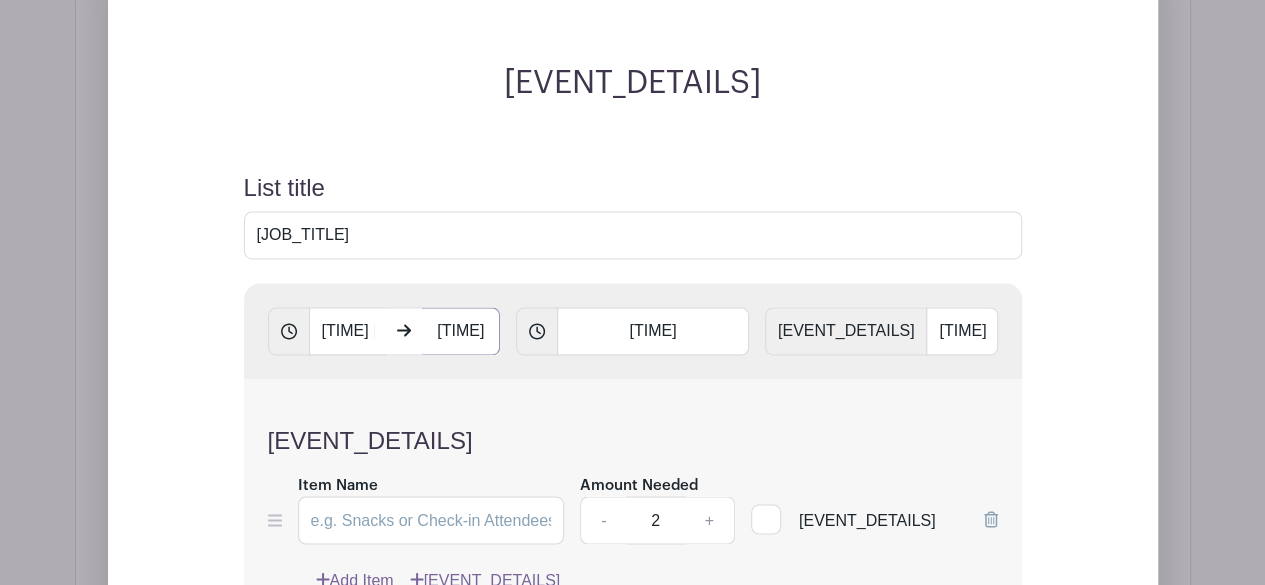 scroll, scrollTop: 0, scrollLeft: 12, axis: horizontal 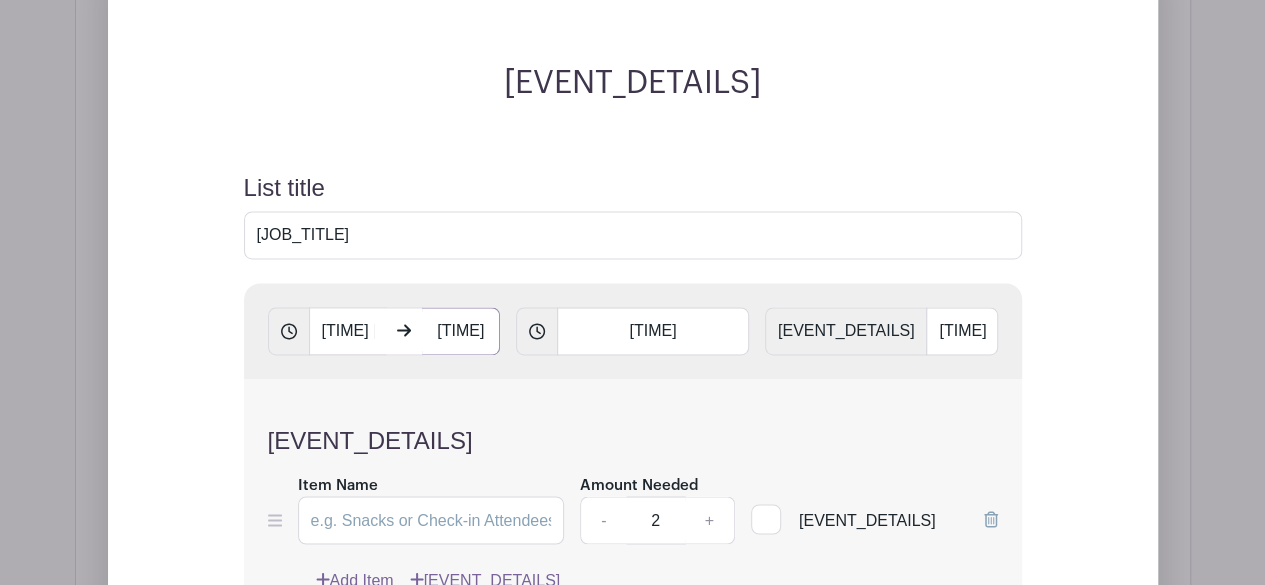 type on "[TIME]" 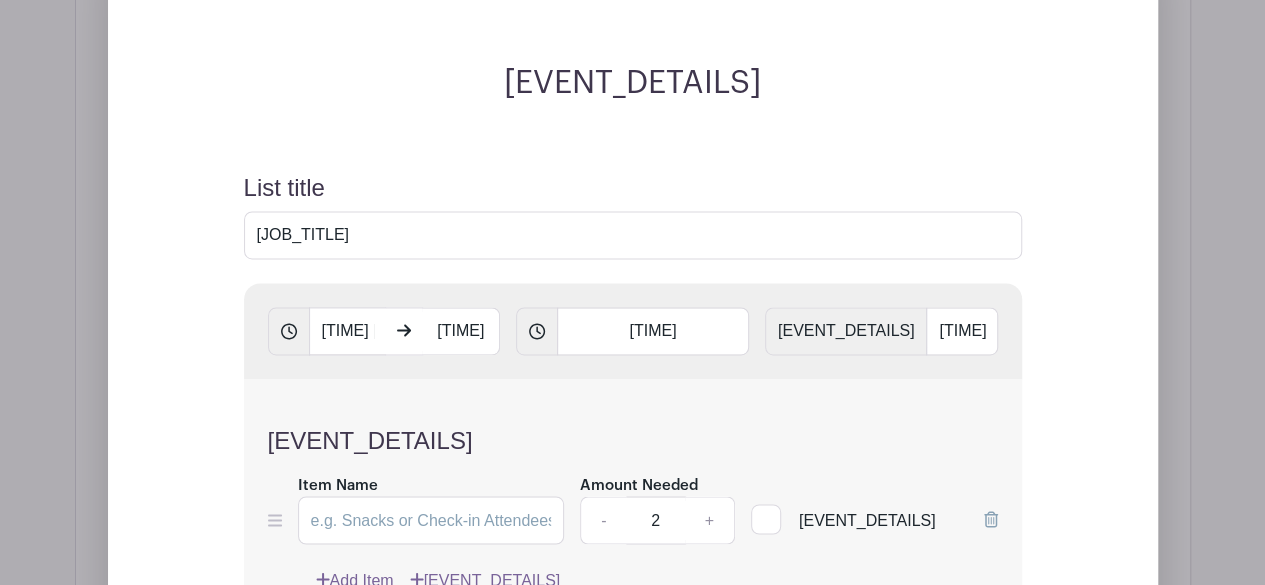 click on "[EVENT_DETAILS]" at bounding box center (633, 497) 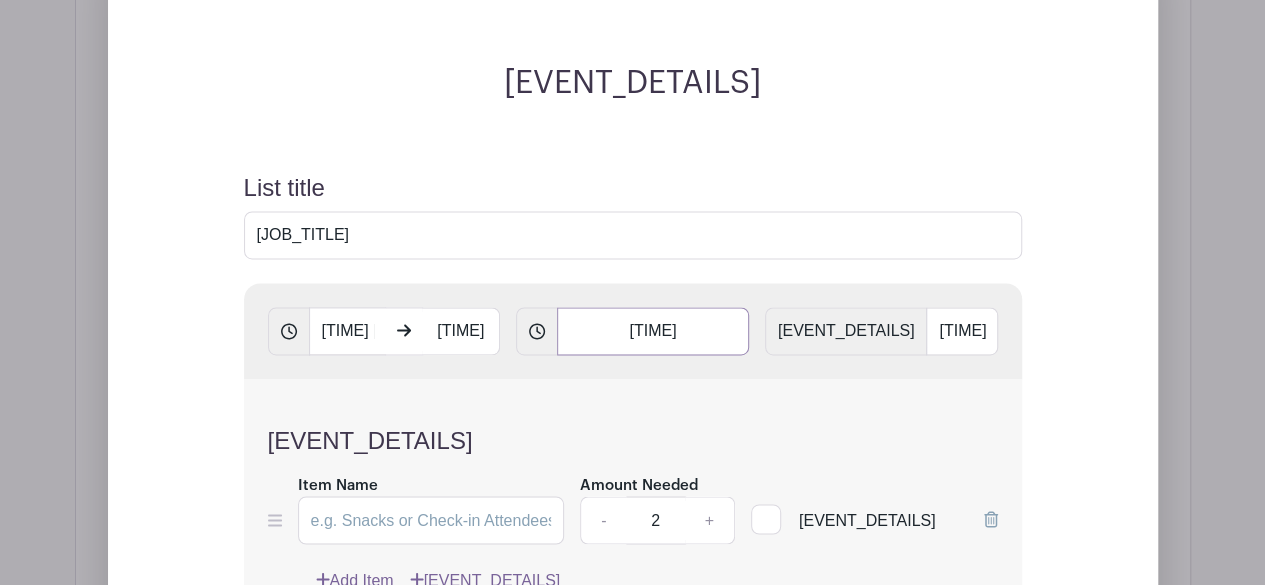click on "[TIME]" at bounding box center (653, 331) 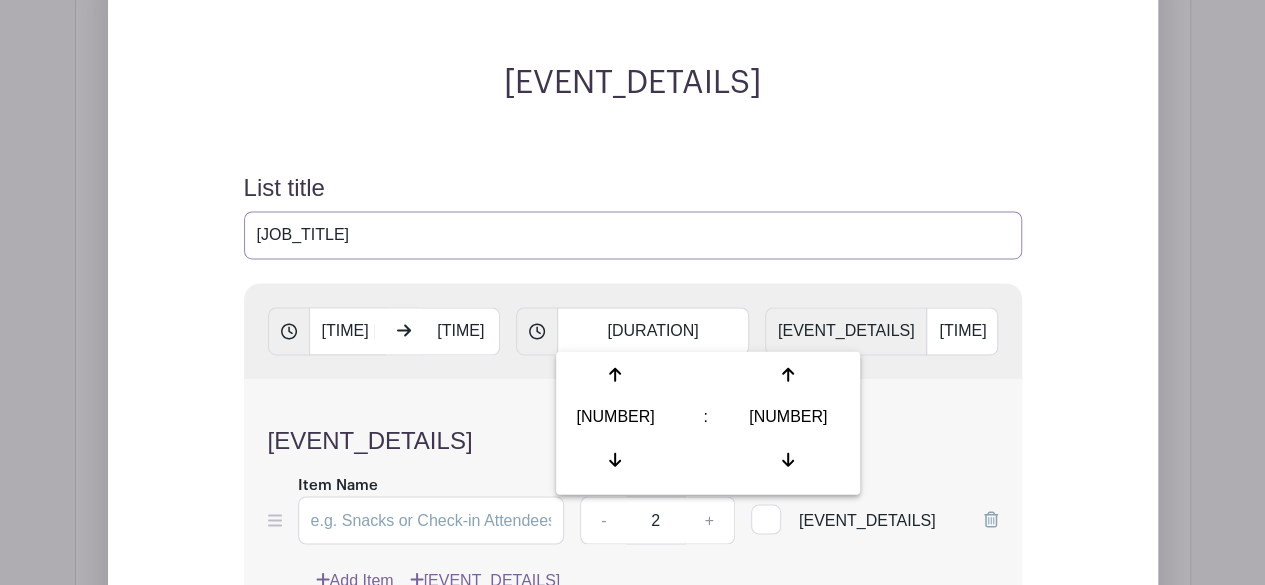 click on "[JOB_TITLE]" at bounding box center [633, 235] 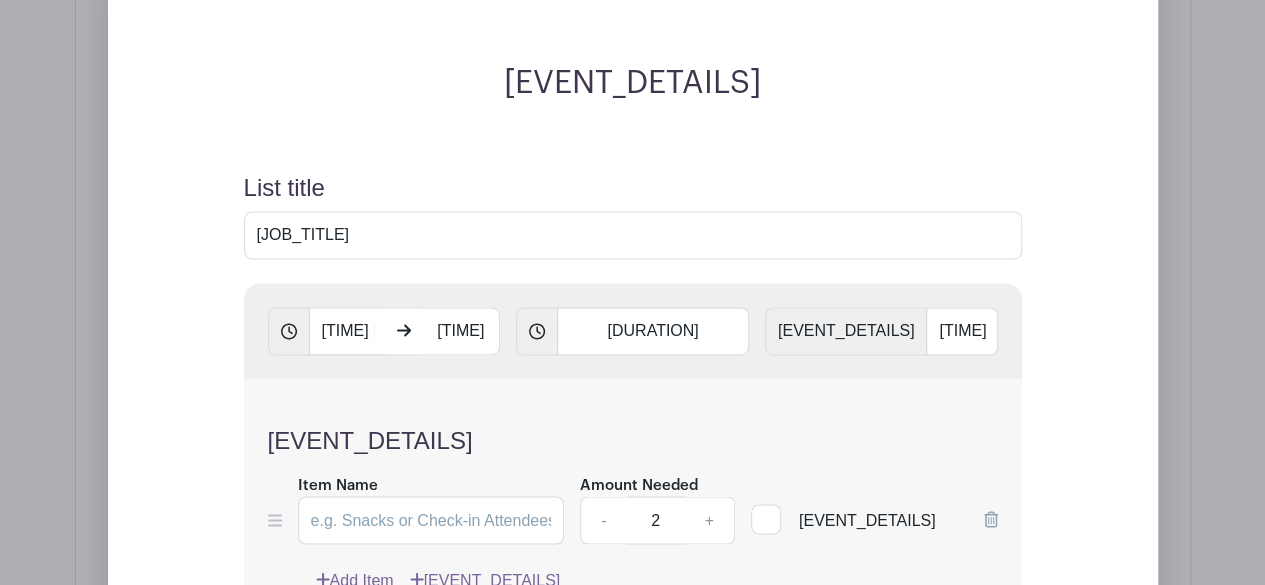 click on "List title
[JOB_TITLE]
[TIME]
[TIME]
[DURATION]
Gap
[DURATION]
Time Spot Items
Item Name
Amount Needed
-
[NUMBER]
+
Unlimited
Add Item
Add bulk items" at bounding box center [633, 479] 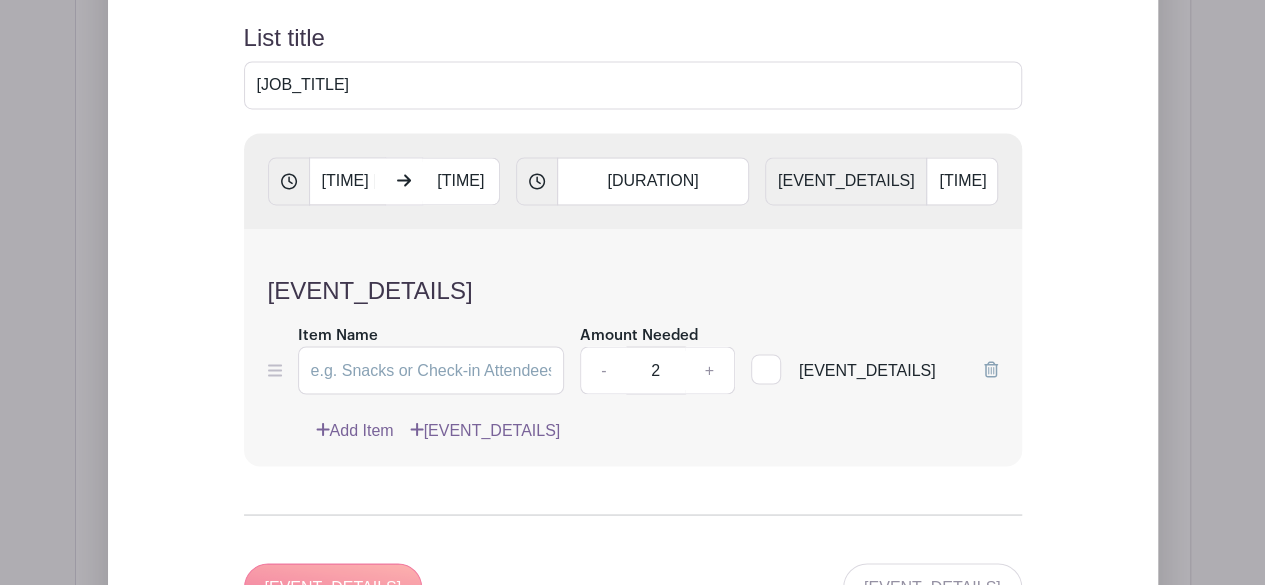 scroll, scrollTop: 1552, scrollLeft: 0, axis: vertical 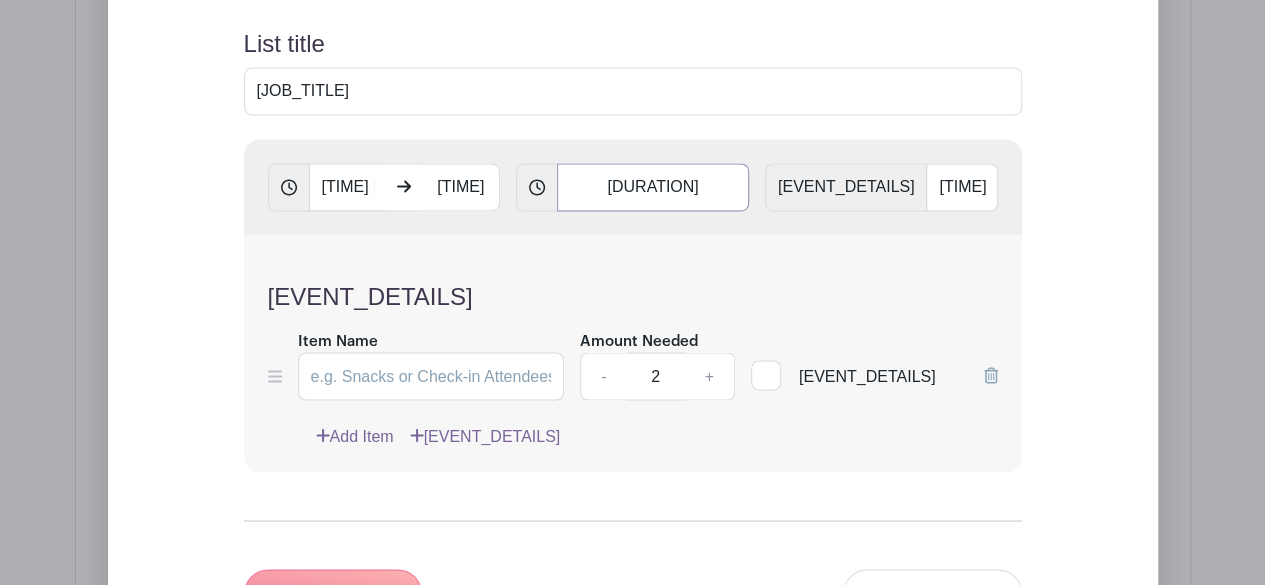 click on "[DURATION]" at bounding box center [653, 187] 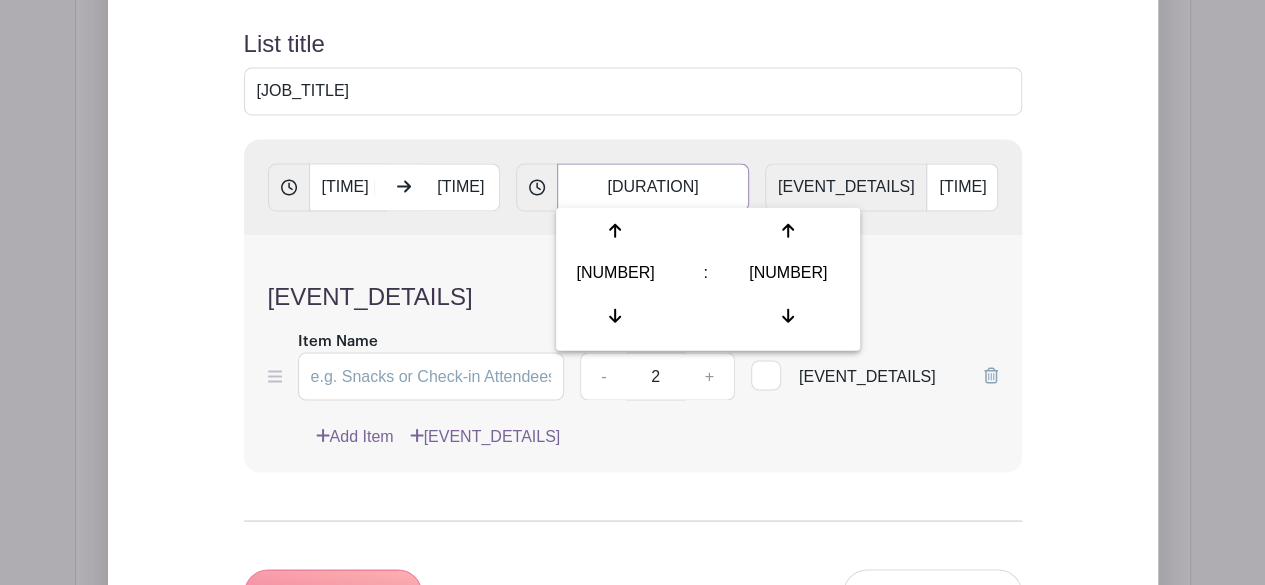 type on "[DURATION]" 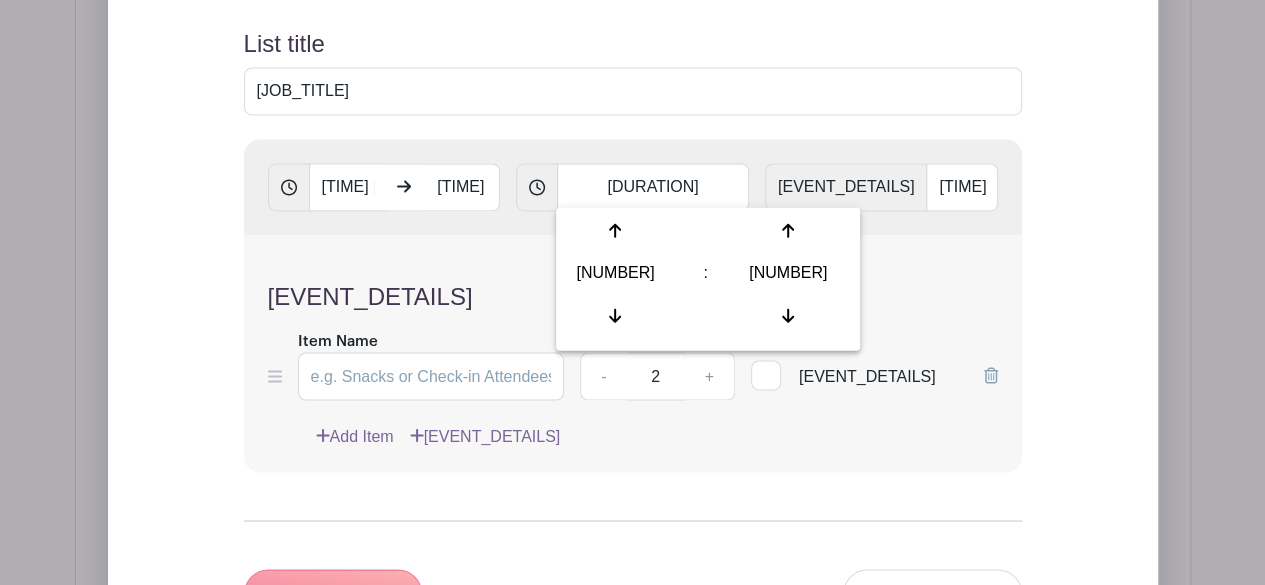 click on "List title
[JOB_TITLE]
[TIME]
[TIME]
[DURATION]
Gap
[DURATION]
Time Spot Items
Item Name
Amount Needed
-
[NUMBER]
+
Unlimited
Add Item
Add bulk items" at bounding box center (633, 335) 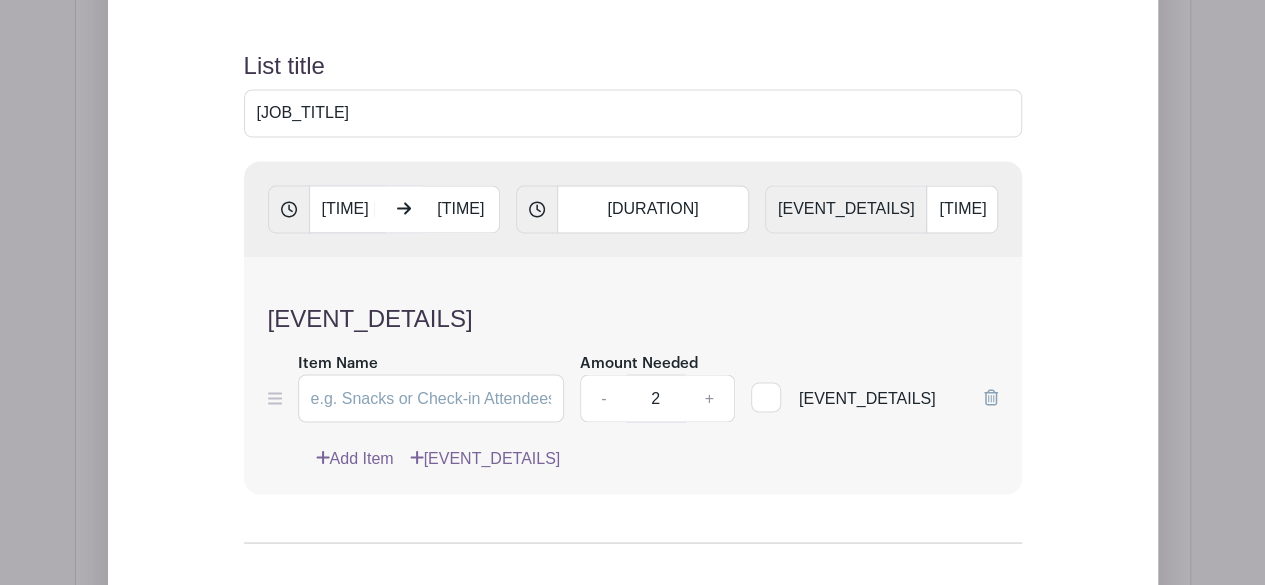 scroll, scrollTop: 1527, scrollLeft: 0, axis: vertical 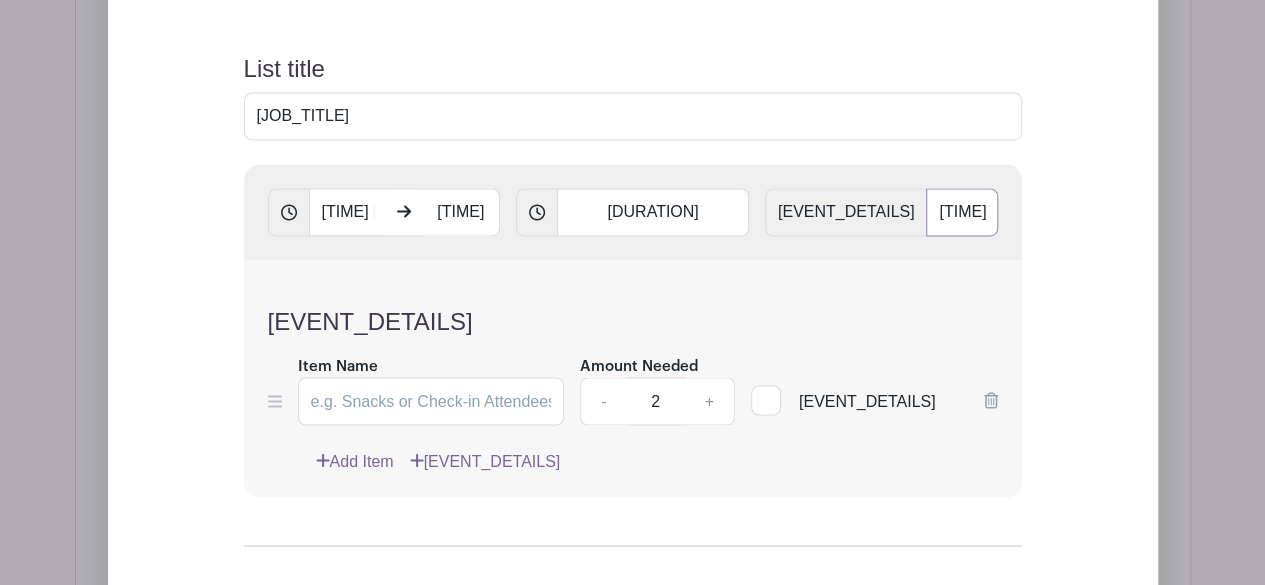 click on "[TIME]" at bounding box center (961, 212) 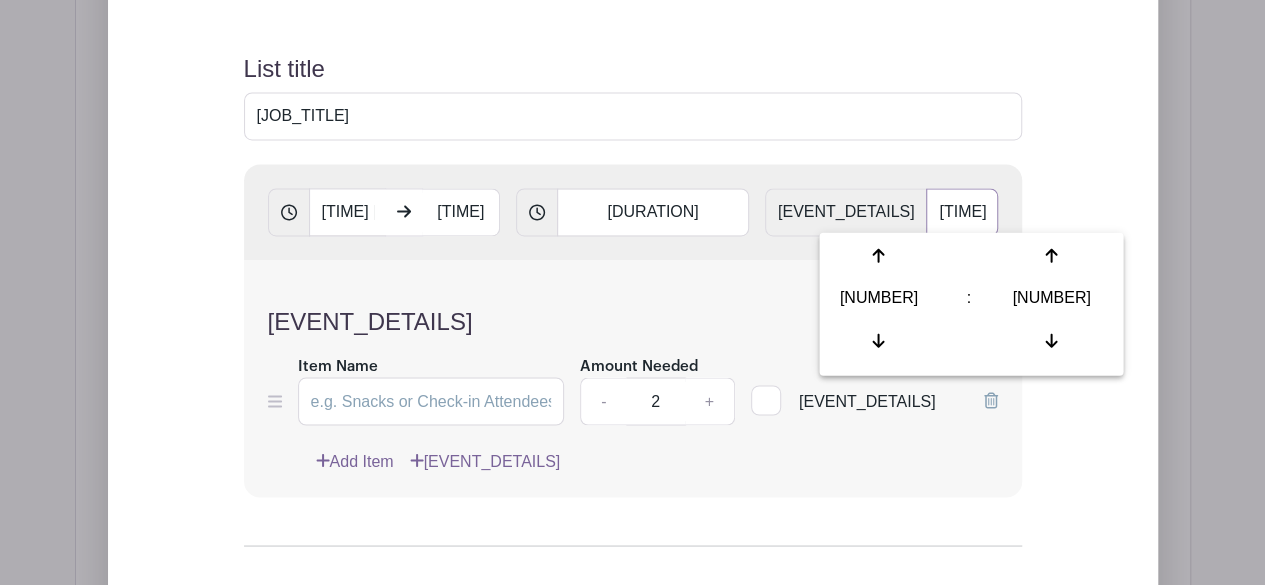 type on "[TIME]" 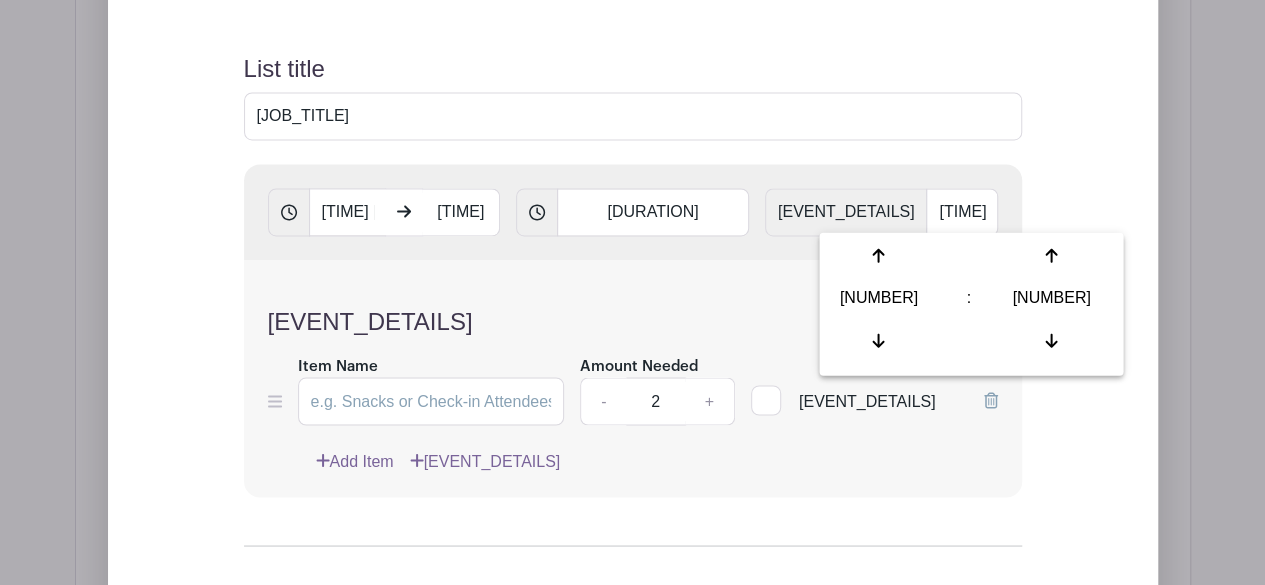 click on "[EVENT_DETAILS]" at bounding box center [633, 313] 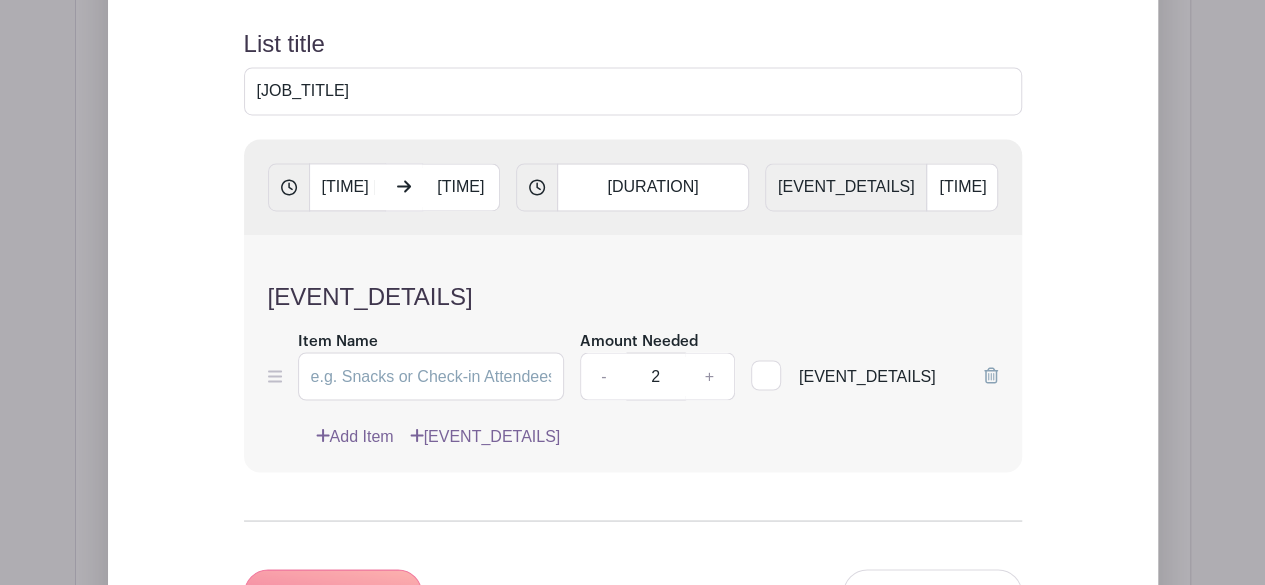 scroll, scrollTop: 1400, scrollLeft: 0, axis: vertical 